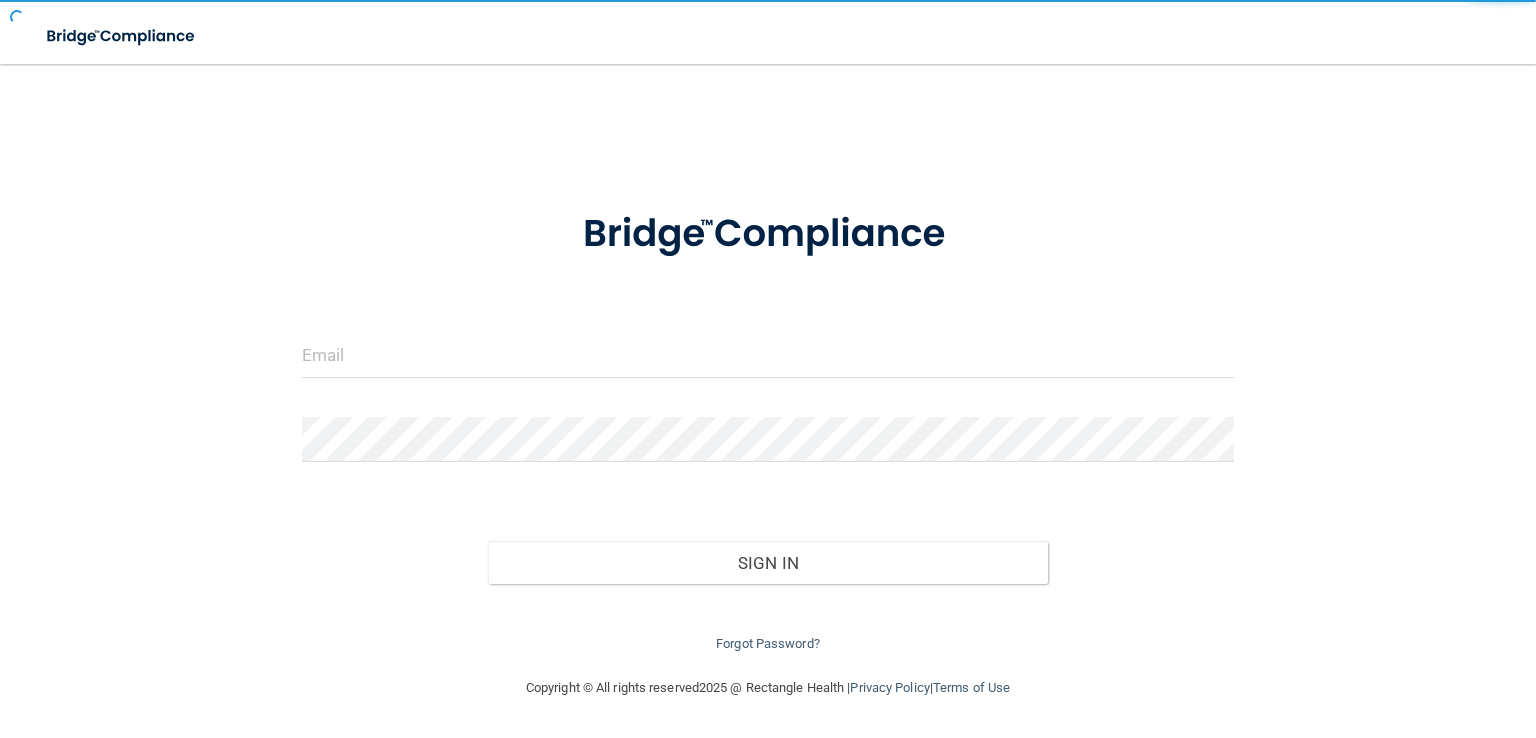 scroll, scrollTop: 0, scrollLeft: 0, axis: both 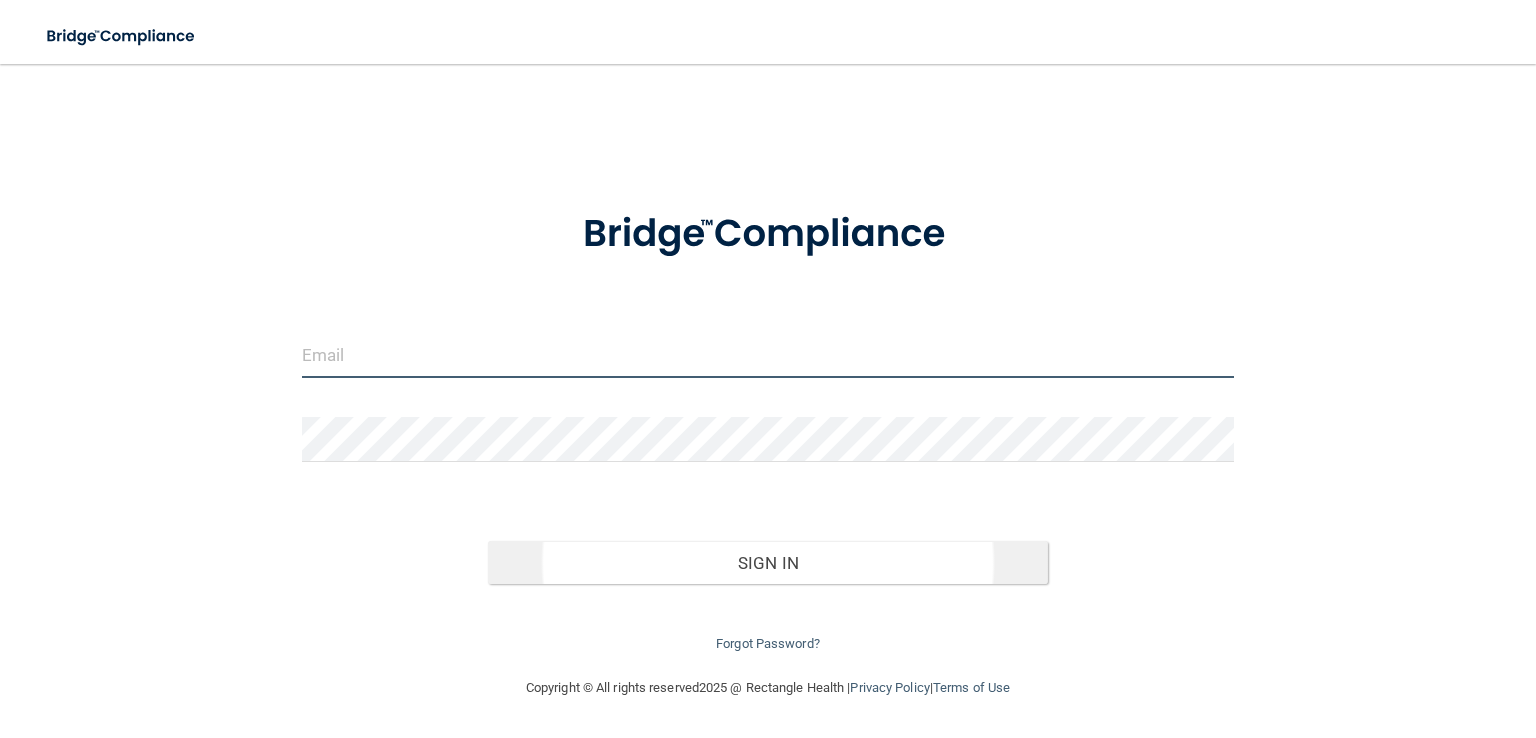 type on "[EMAIL]" 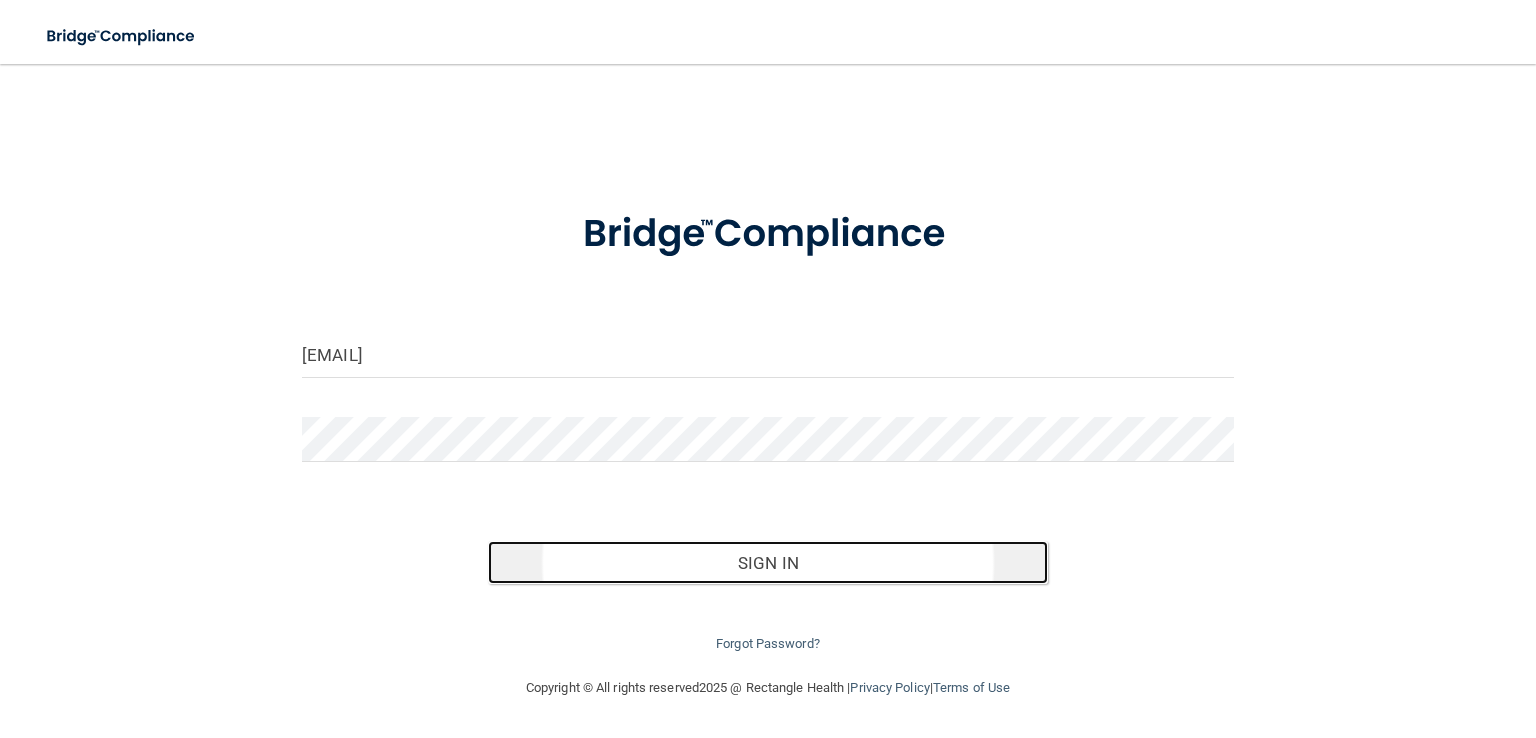 click on "Sign In" at bounding box center (767, 563) 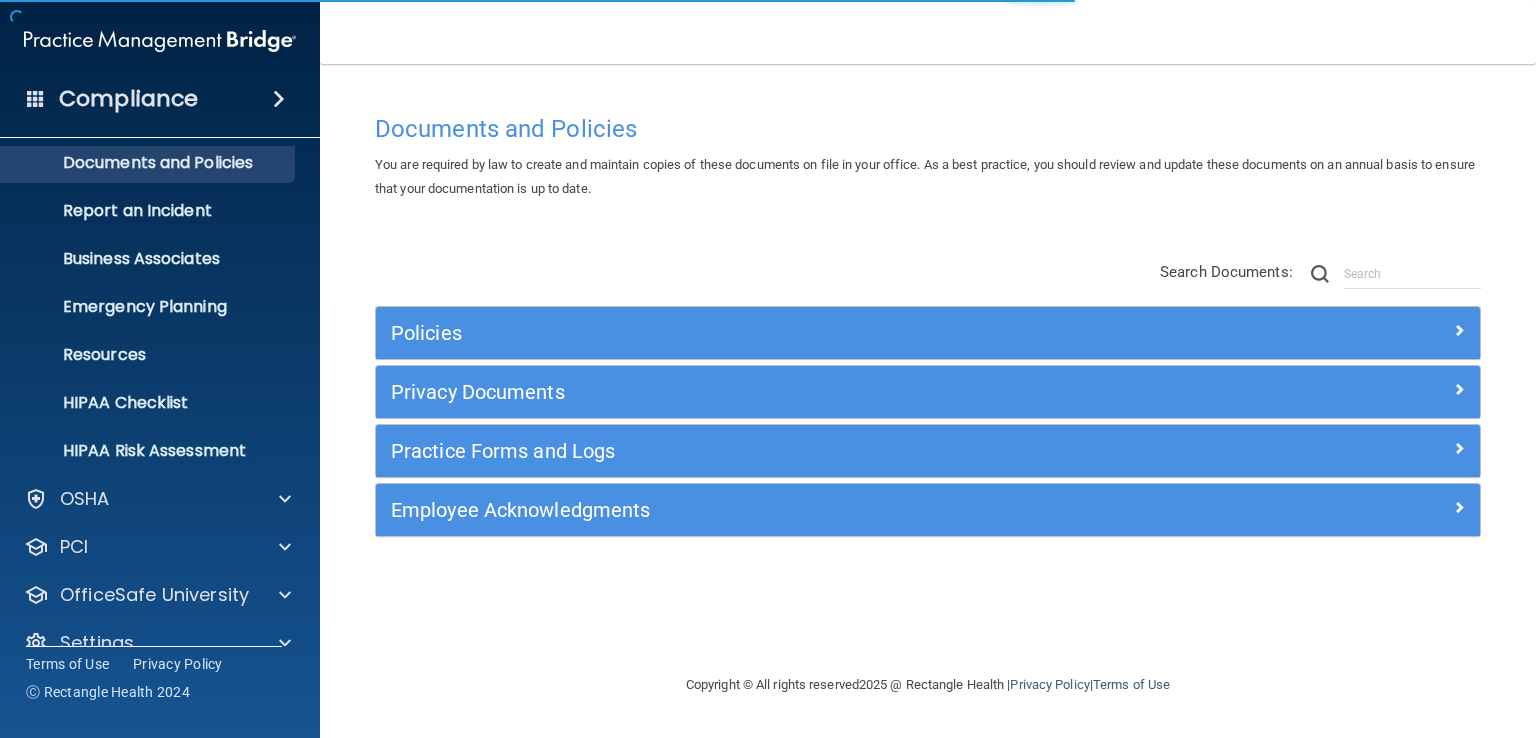 scroll, scrollTop: 92, scrollLeft: 0, axis: vertical 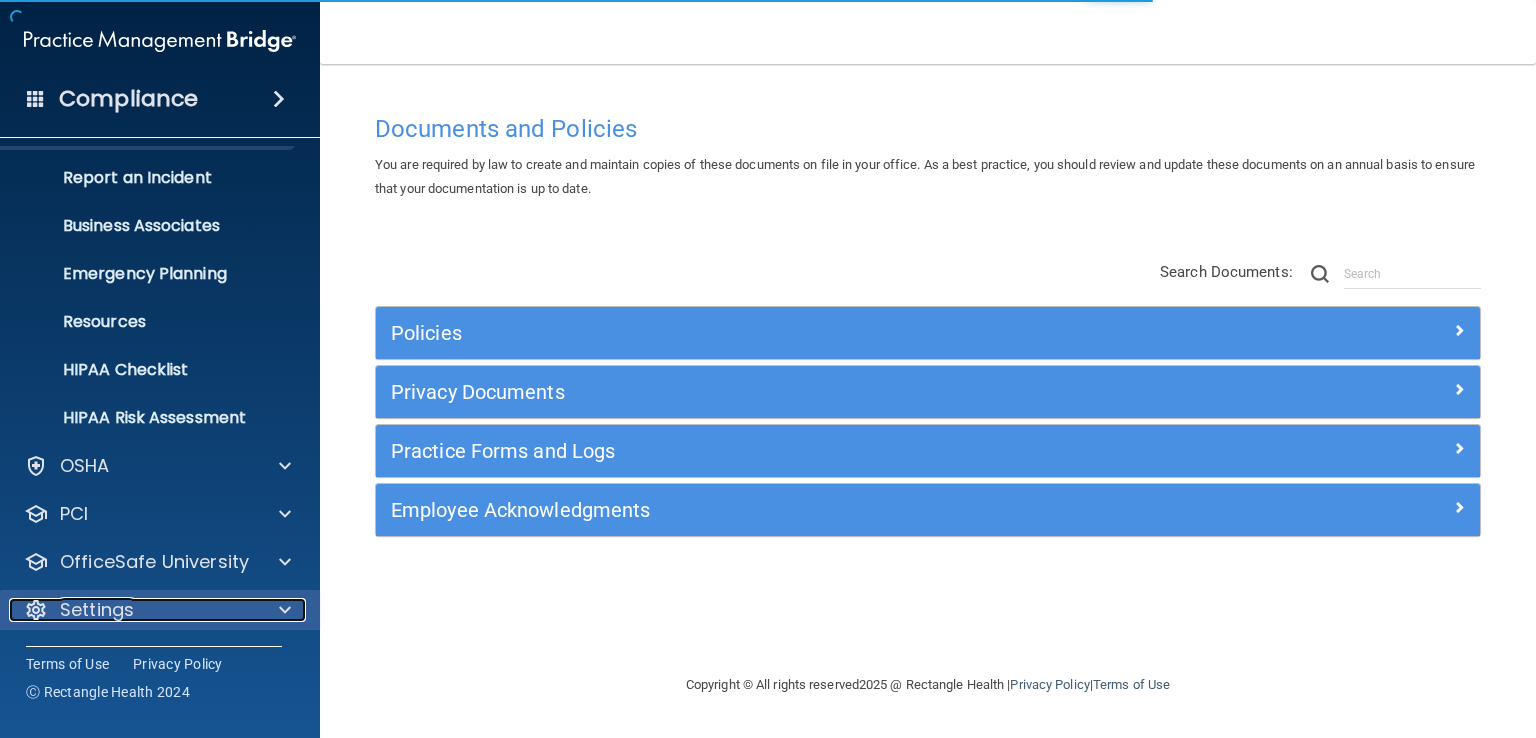click at bounding box center (285, 610) 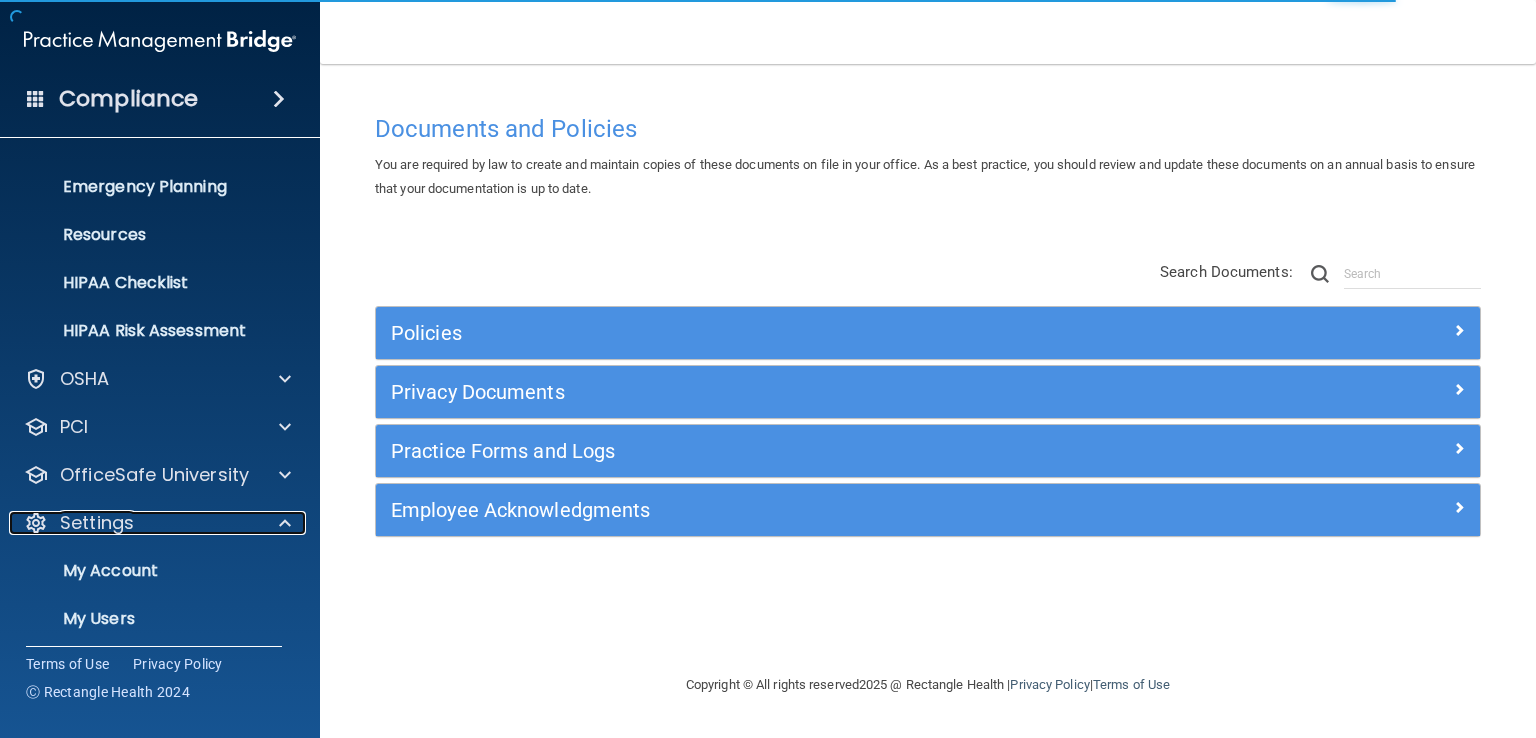 scroll, scrollTop: 284, scrollLeft: 0, axis: vertical 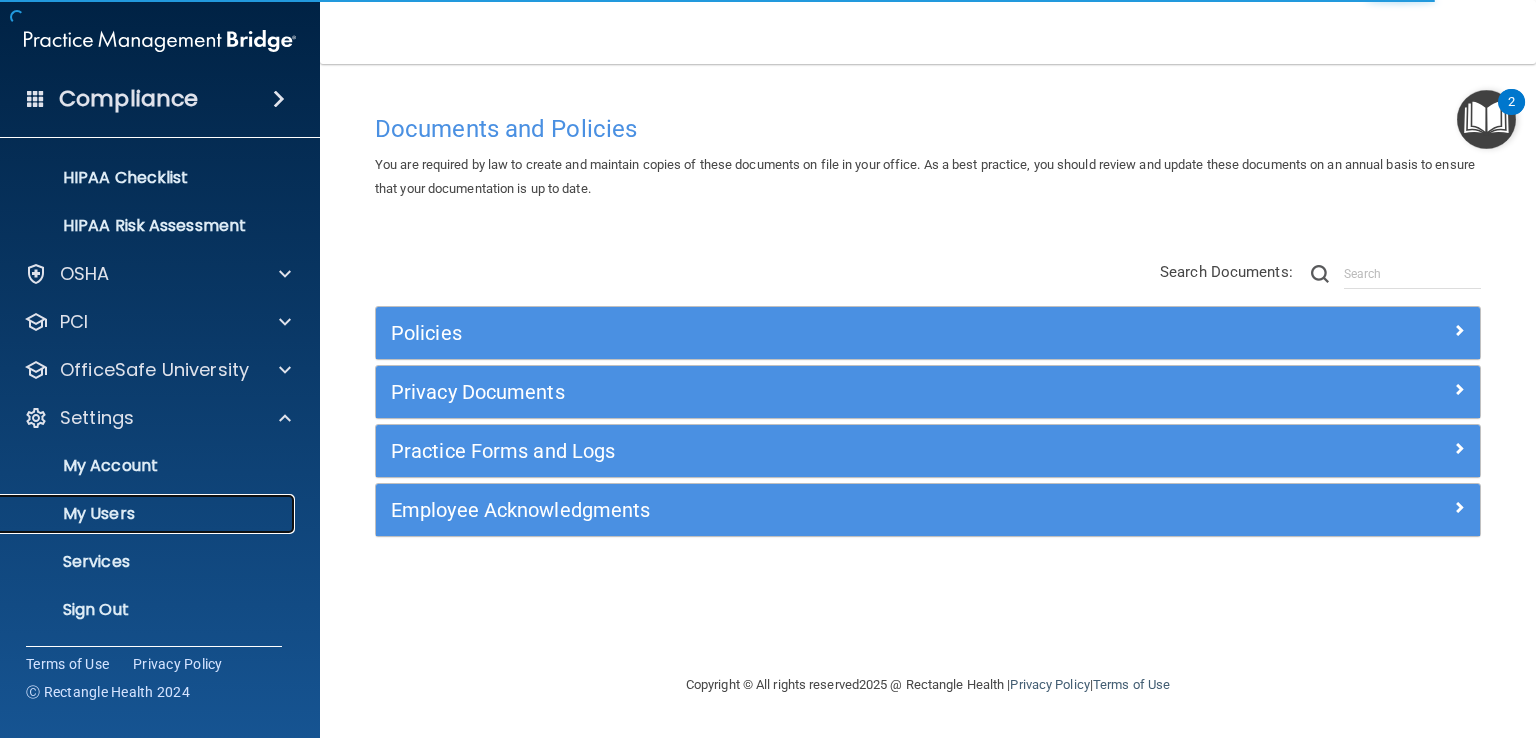 click on "My Users" at bounding box center (149, 514) 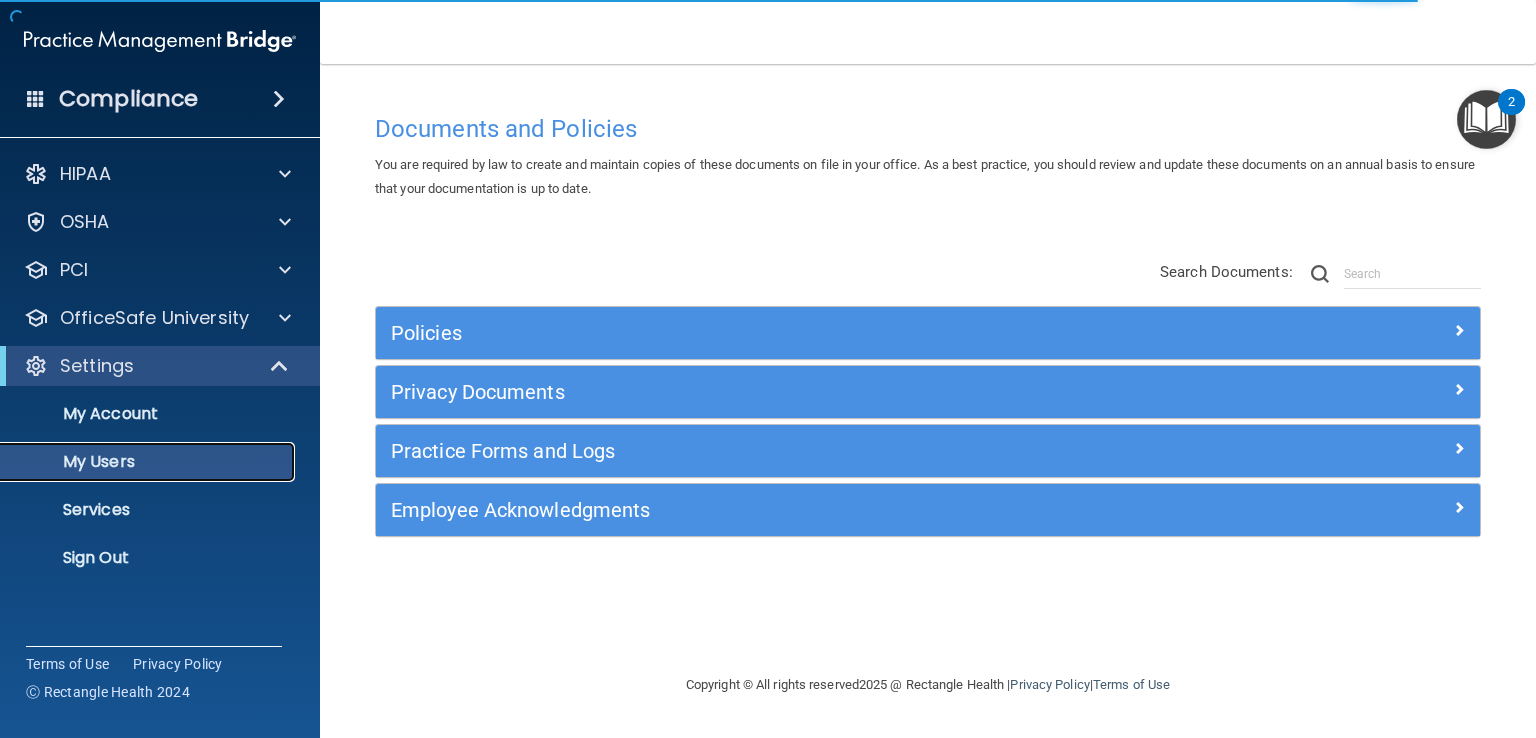 scroll, scrollTop: 0, scrollLeft: 0, axis: both 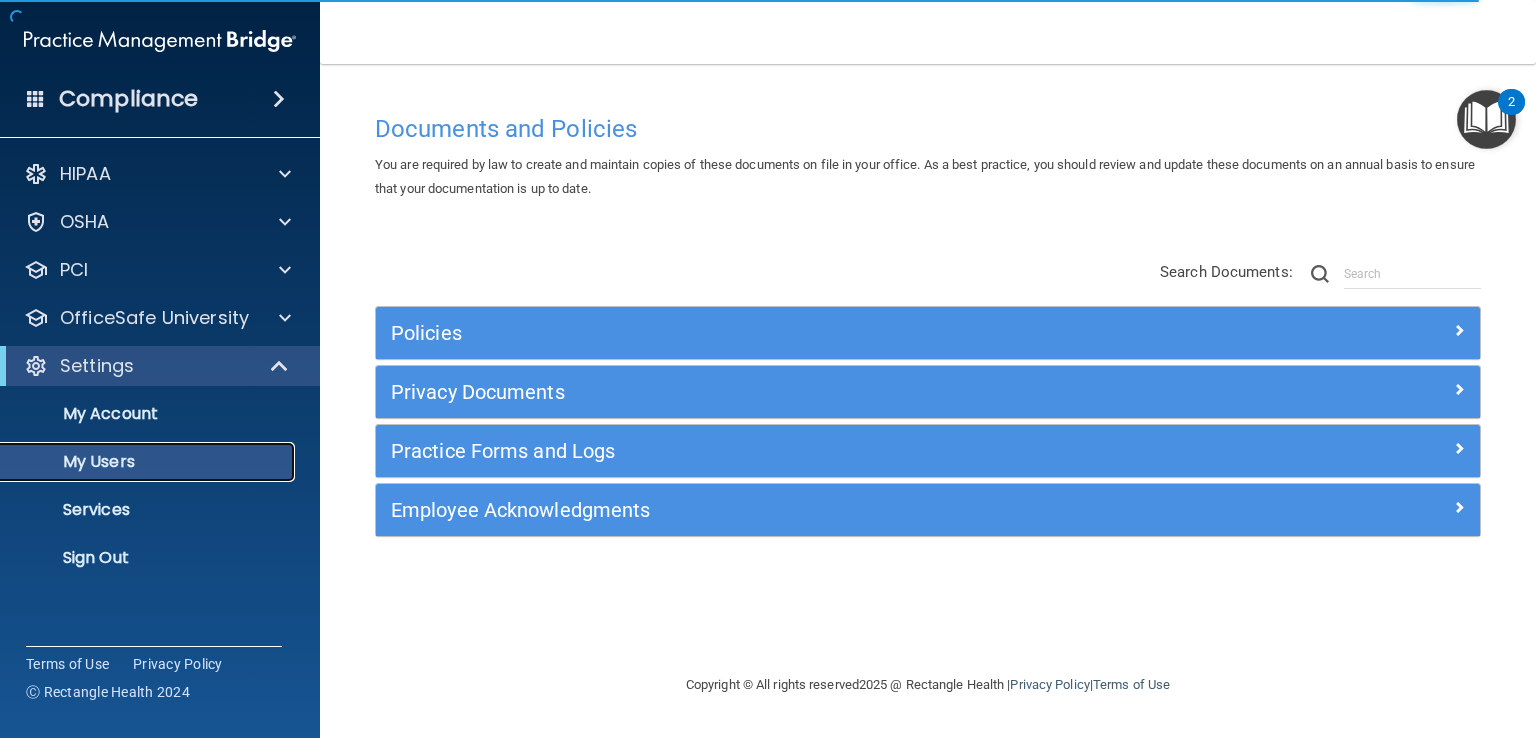 select on "20" 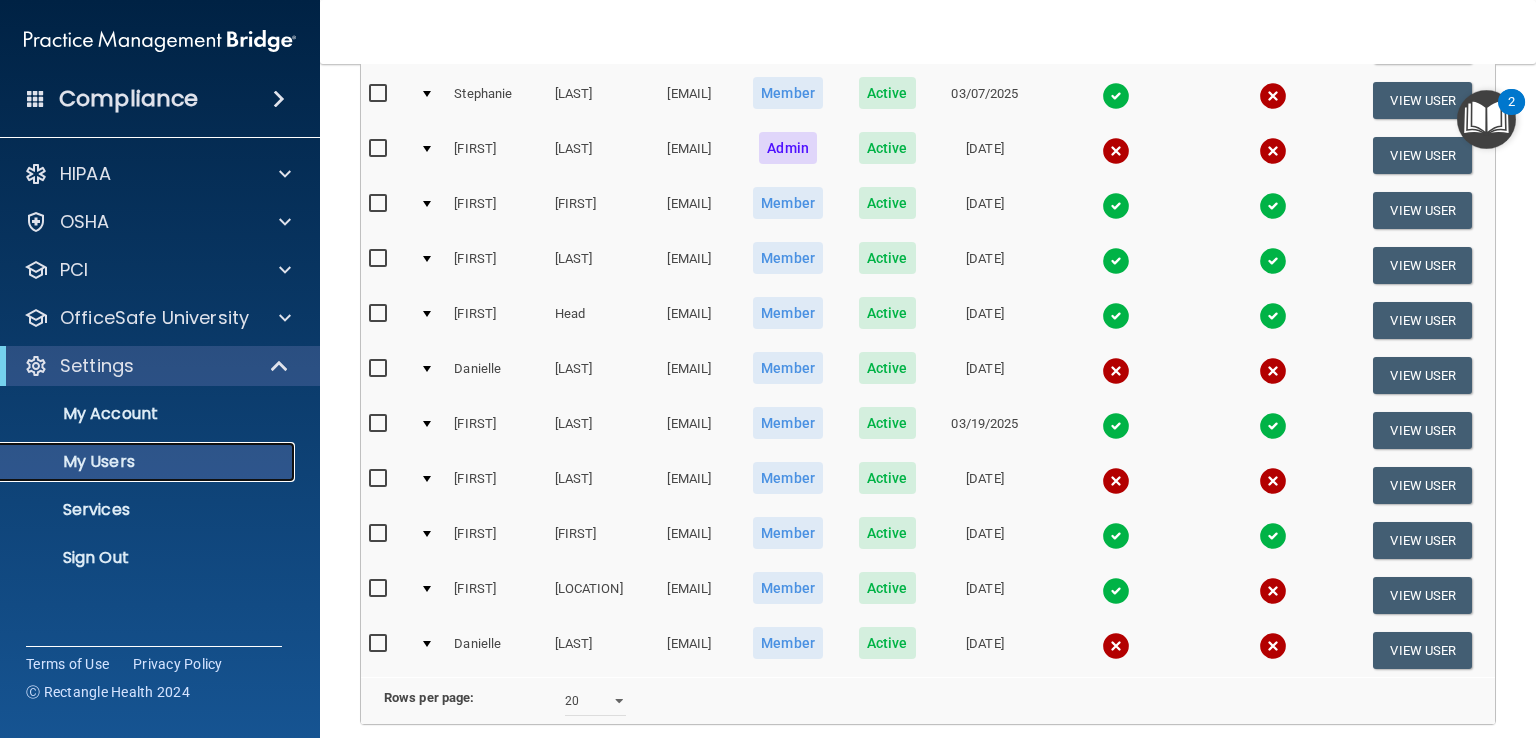 scroll, scrollTop: 800, scrollLeft: 0, axis: vertical 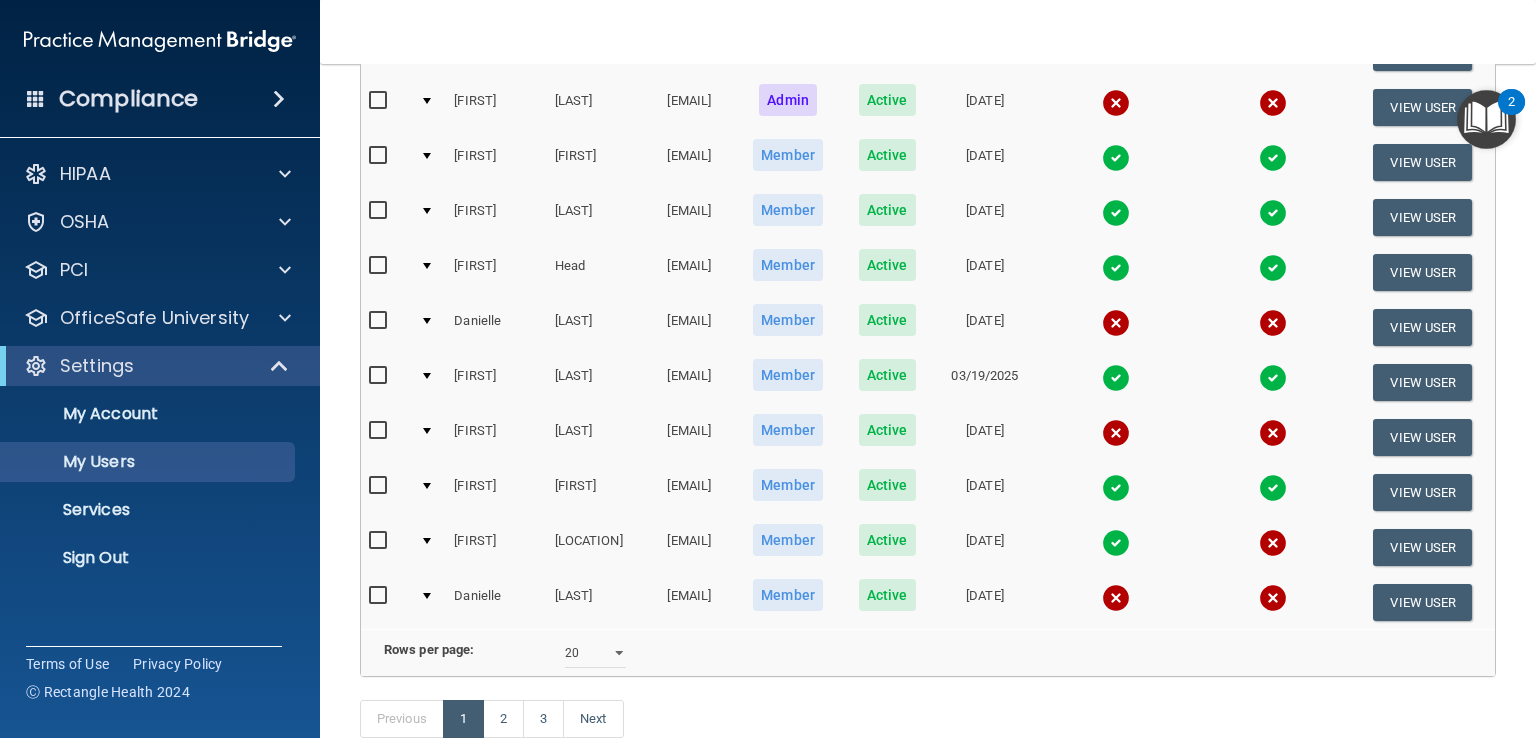 click at bounding box center [380, 431] 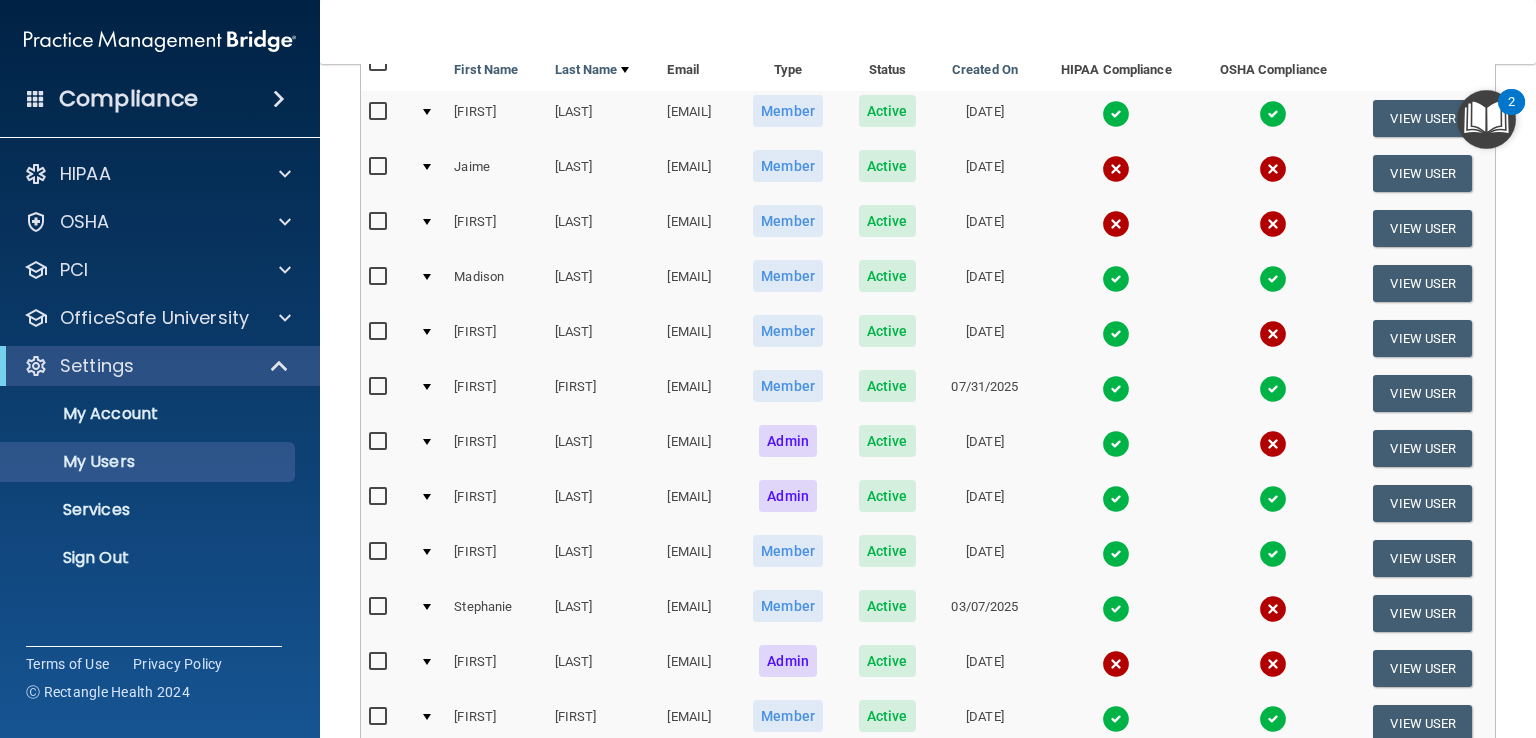 scroll, scrollTop: 1, scrollLeft: 0, axis: vertical 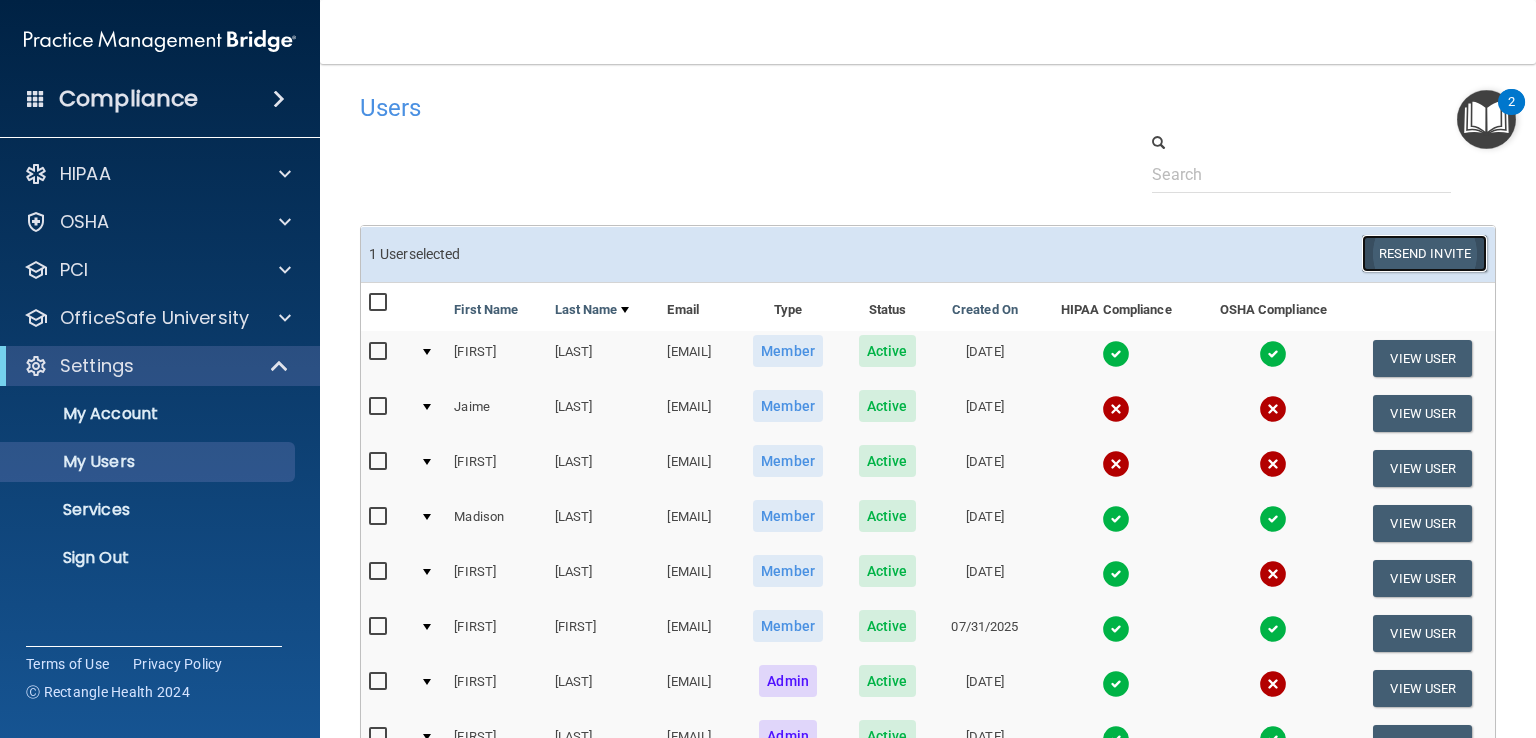 click on "Resend Invite" at bounding box center [1424, 253] 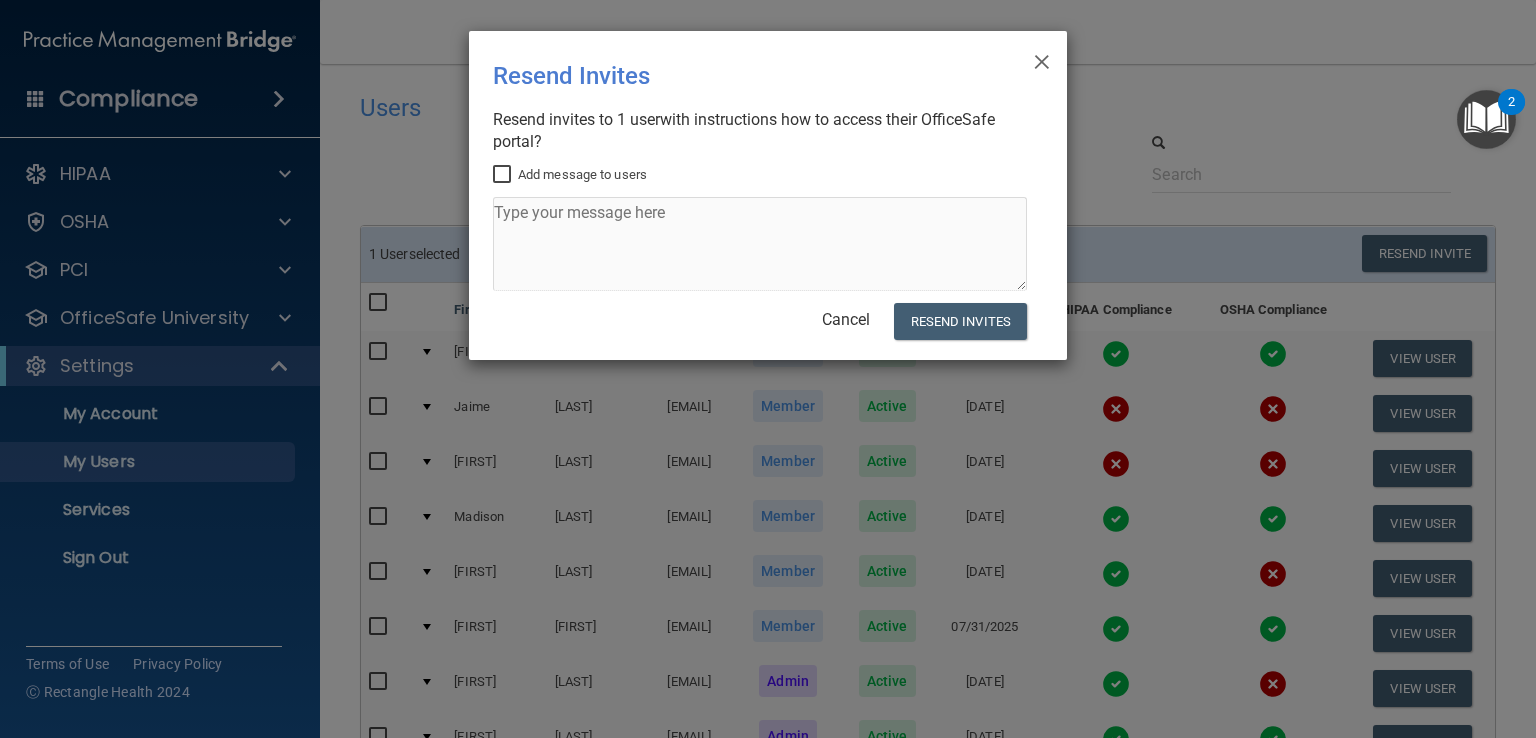 click on "Add message to users" at bounding box center (504, 175) 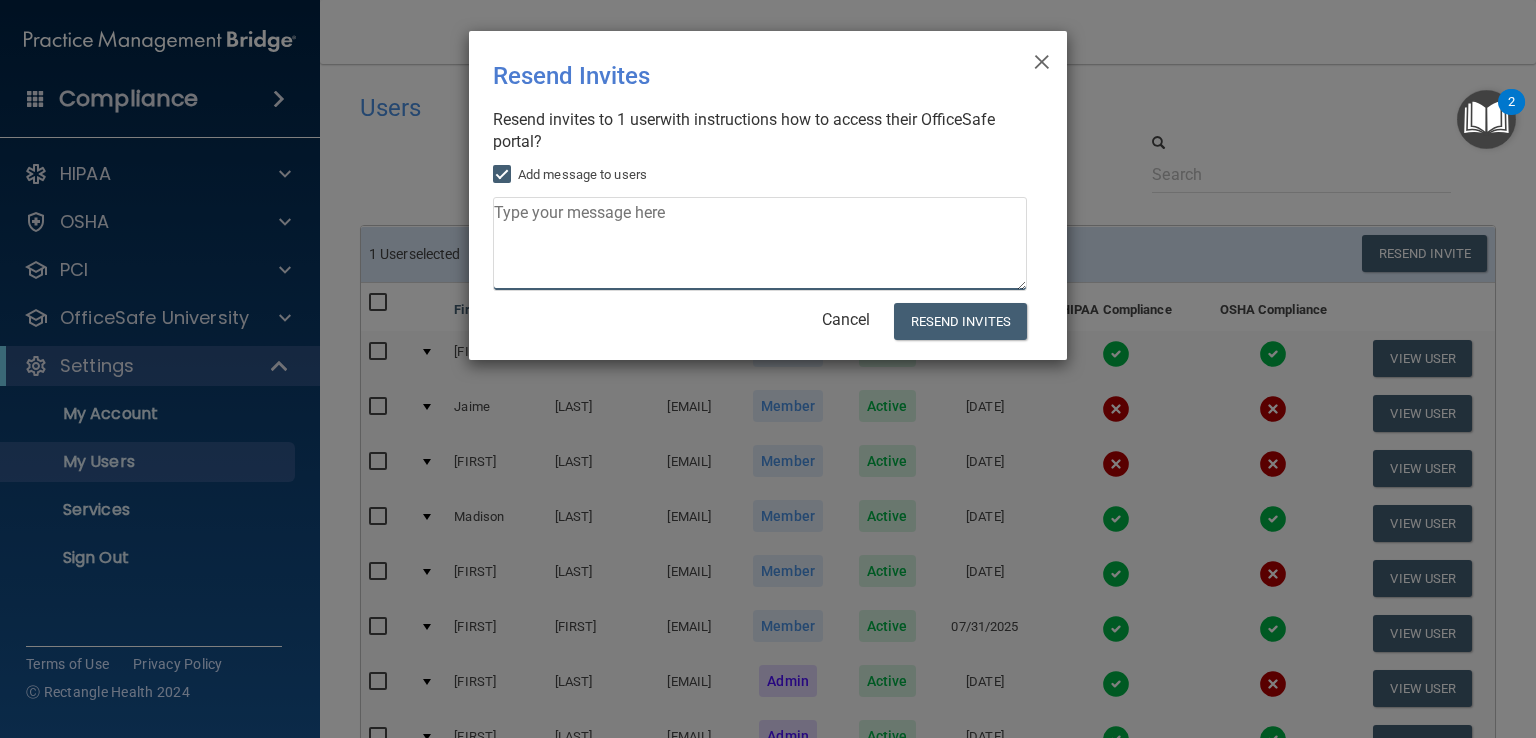 click at bounding box center [760, 244] 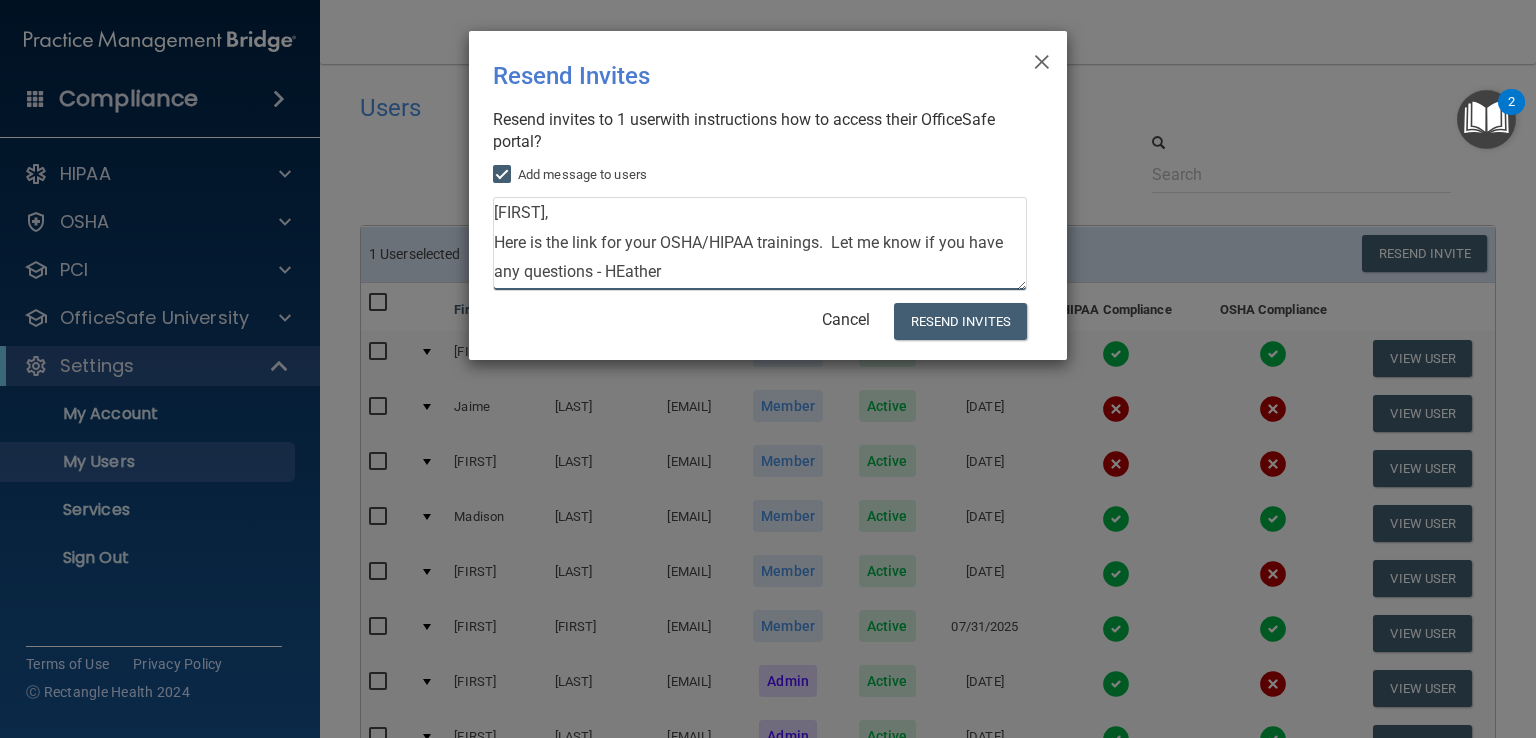 click on "[FIRST],
Here is the link for your OSHA/HIPAA trainings.  Let me know if you have any questions - HEather" at bounding box center [760, 244] 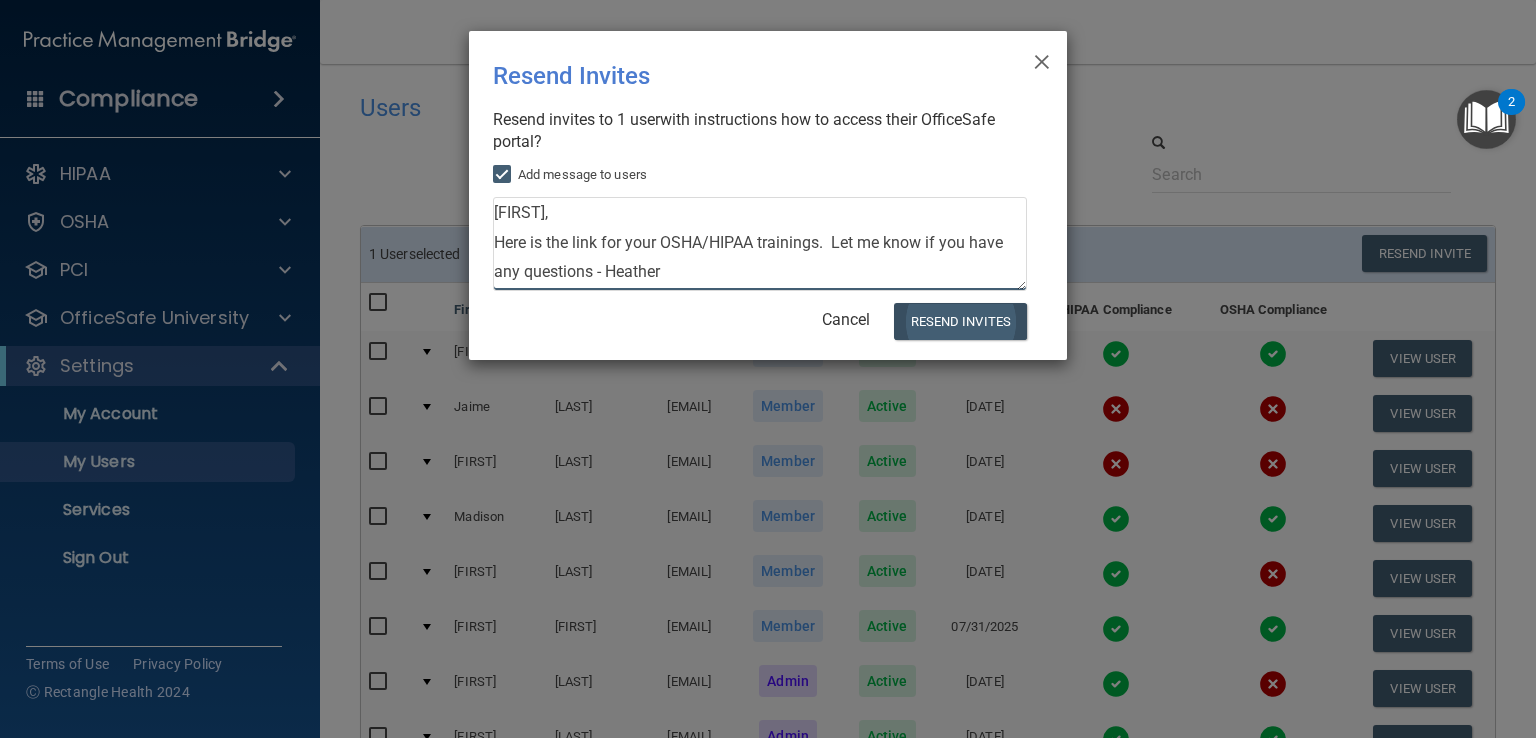 type on "[FIRST],
Here is the link for your OSHA/HIPAA trainings.  Let me know if you have any questions - Heather" 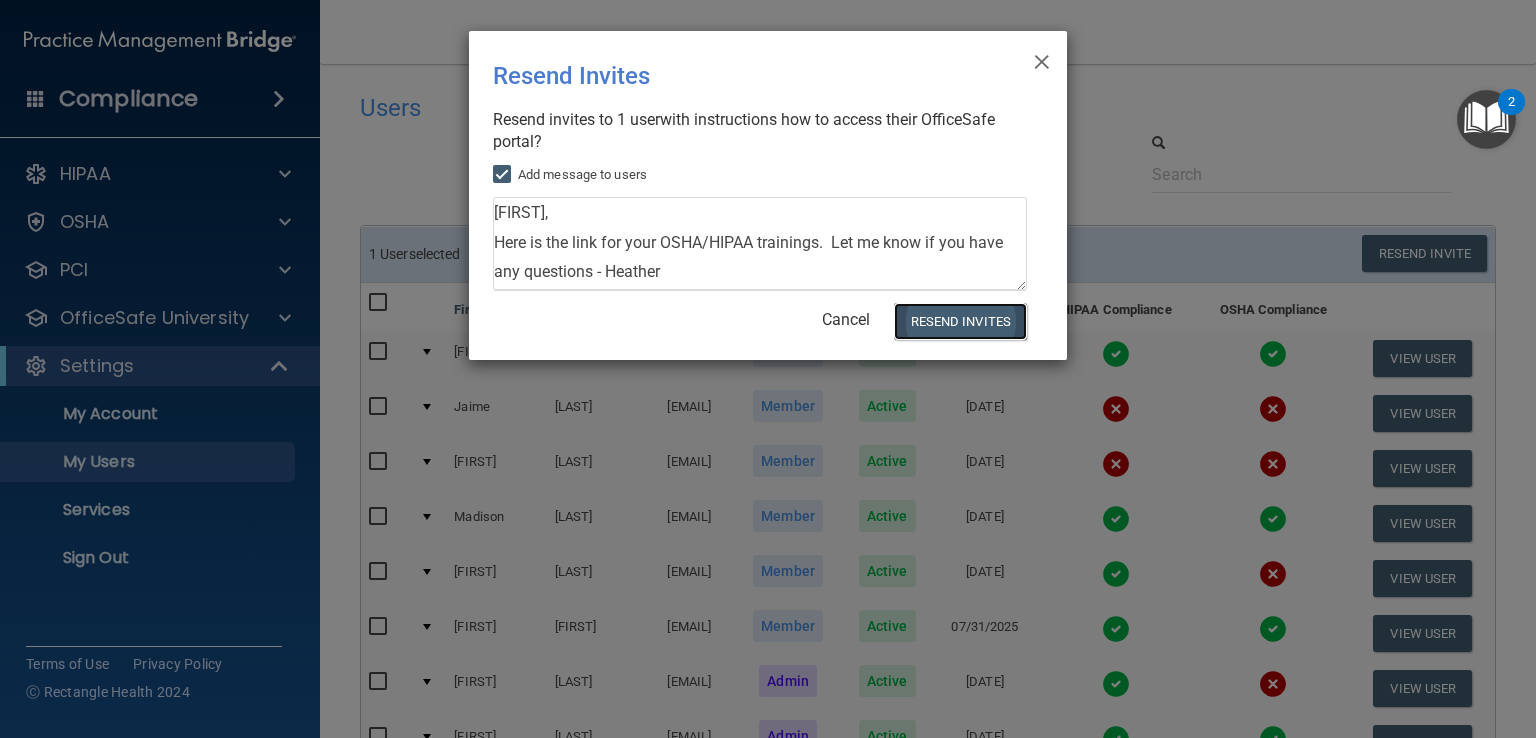 click on "Resend Invites" at bounding box center (960, 321) 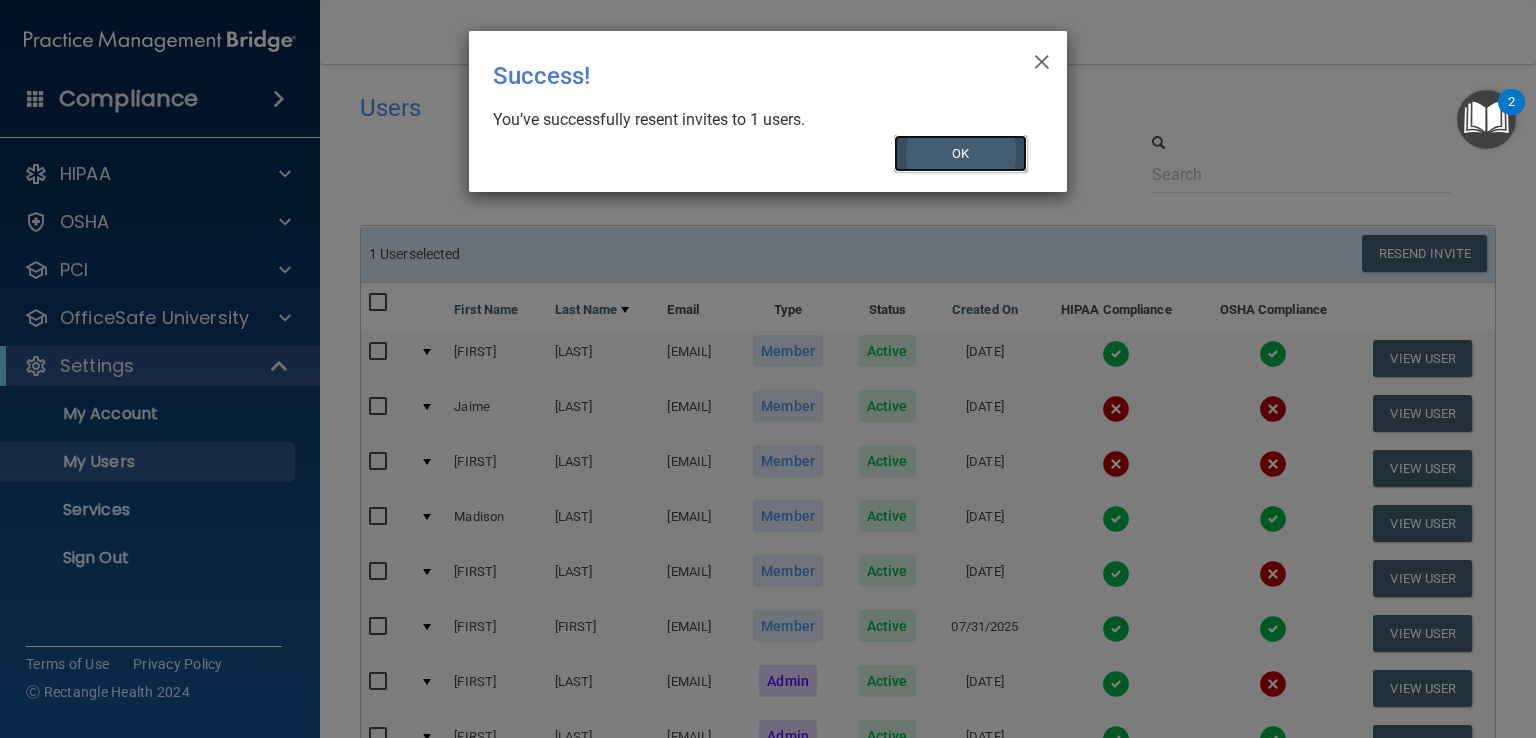 click on "OK" at bounding box center [961, 153] 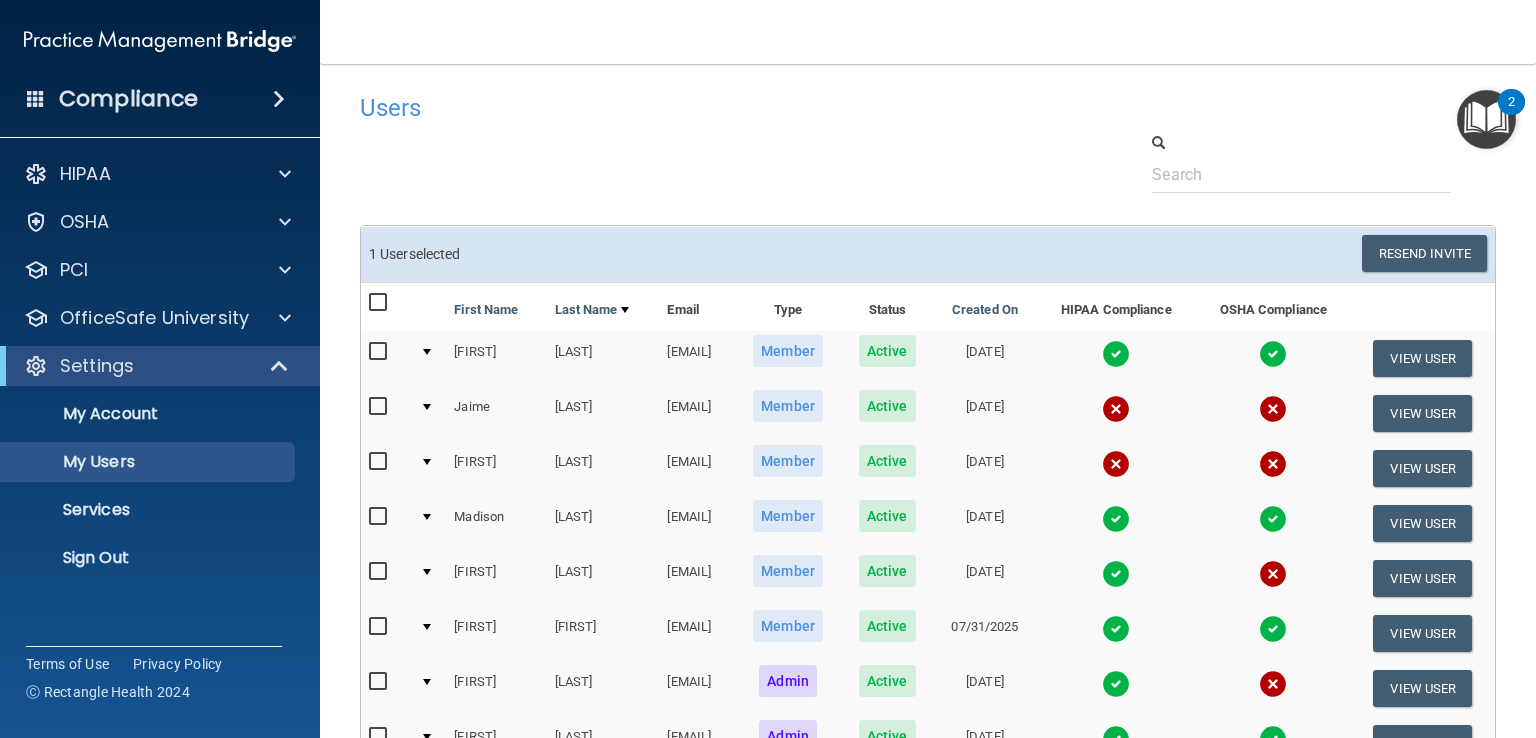 click at bounding box center (380, 407) 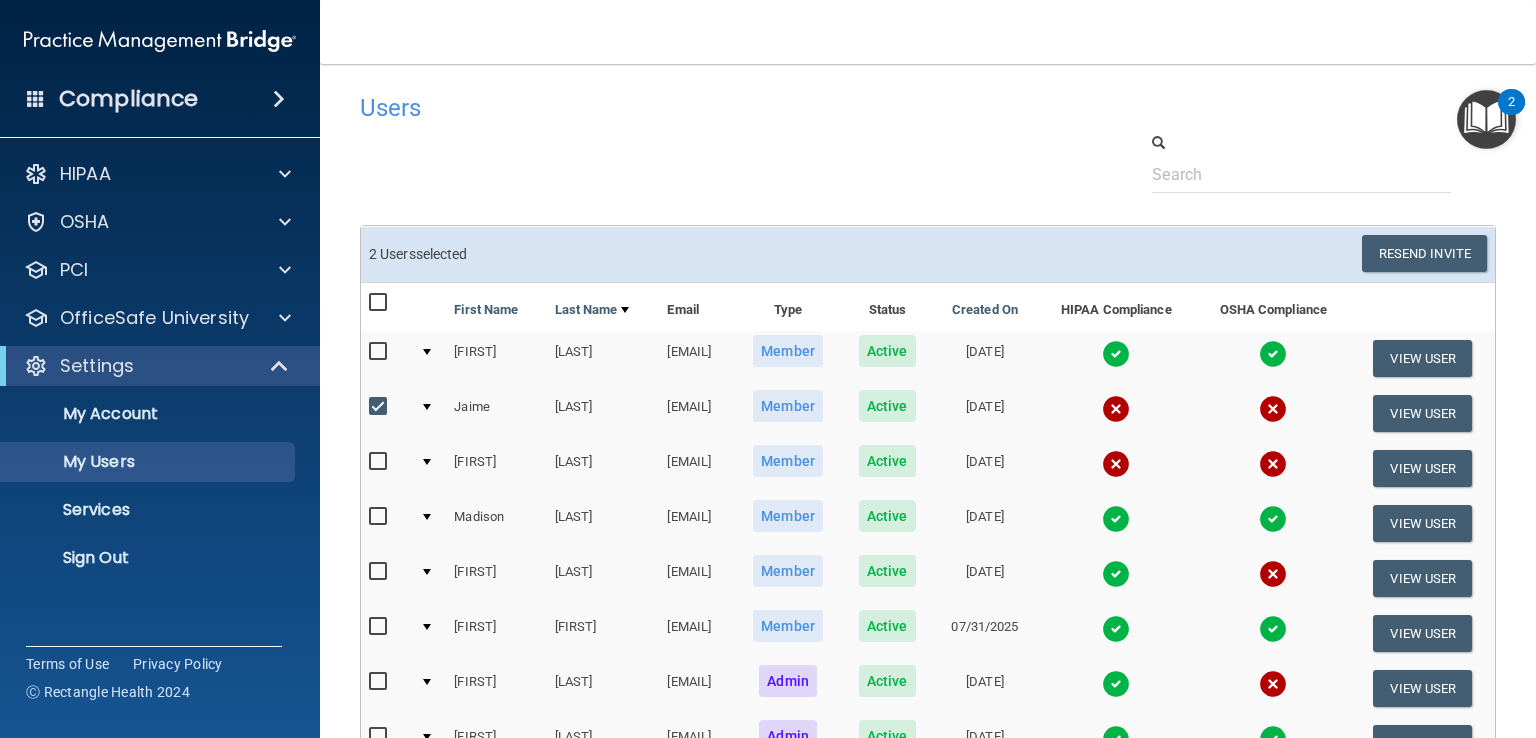 click at bounding box center (380, 407) 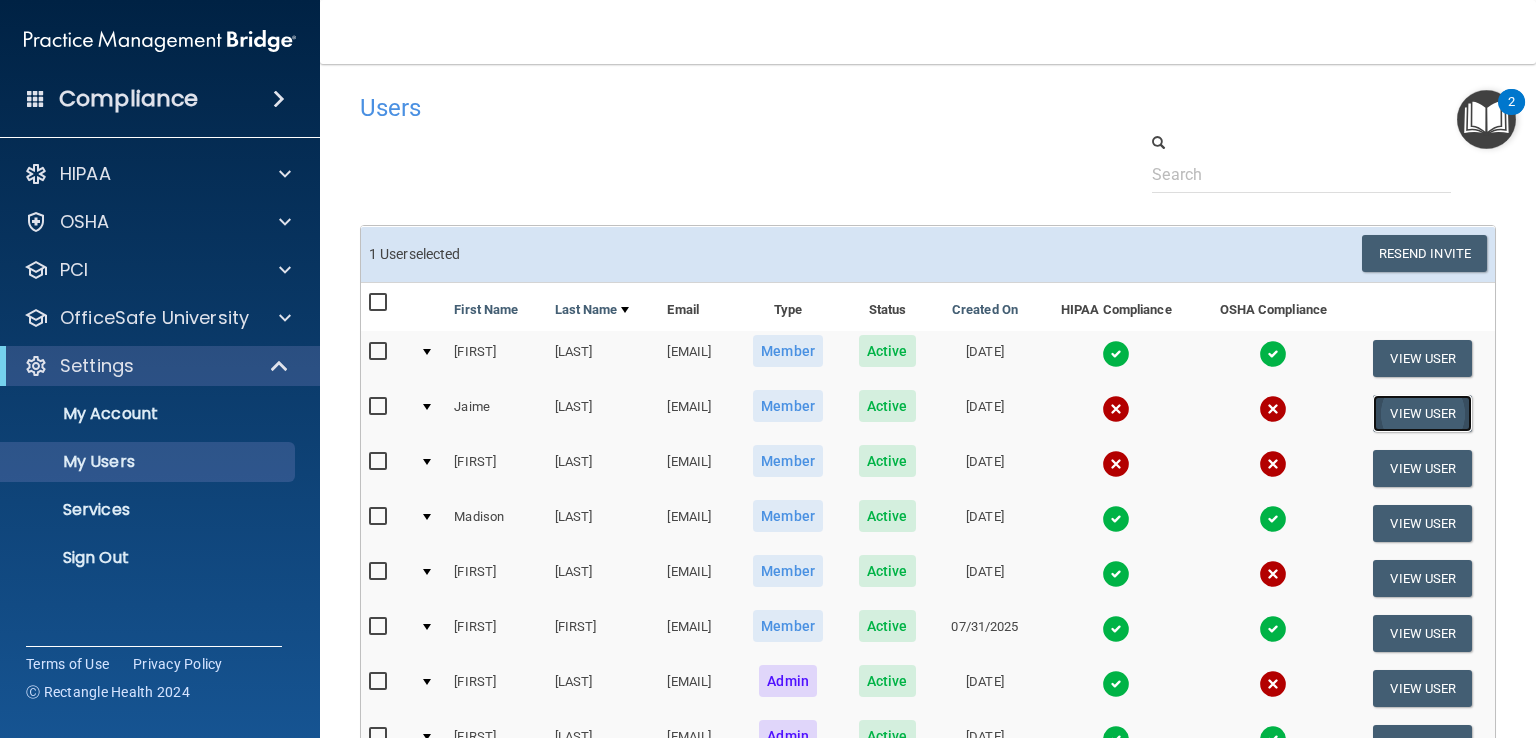 click on "View User" at bounding box center [1422, 413] 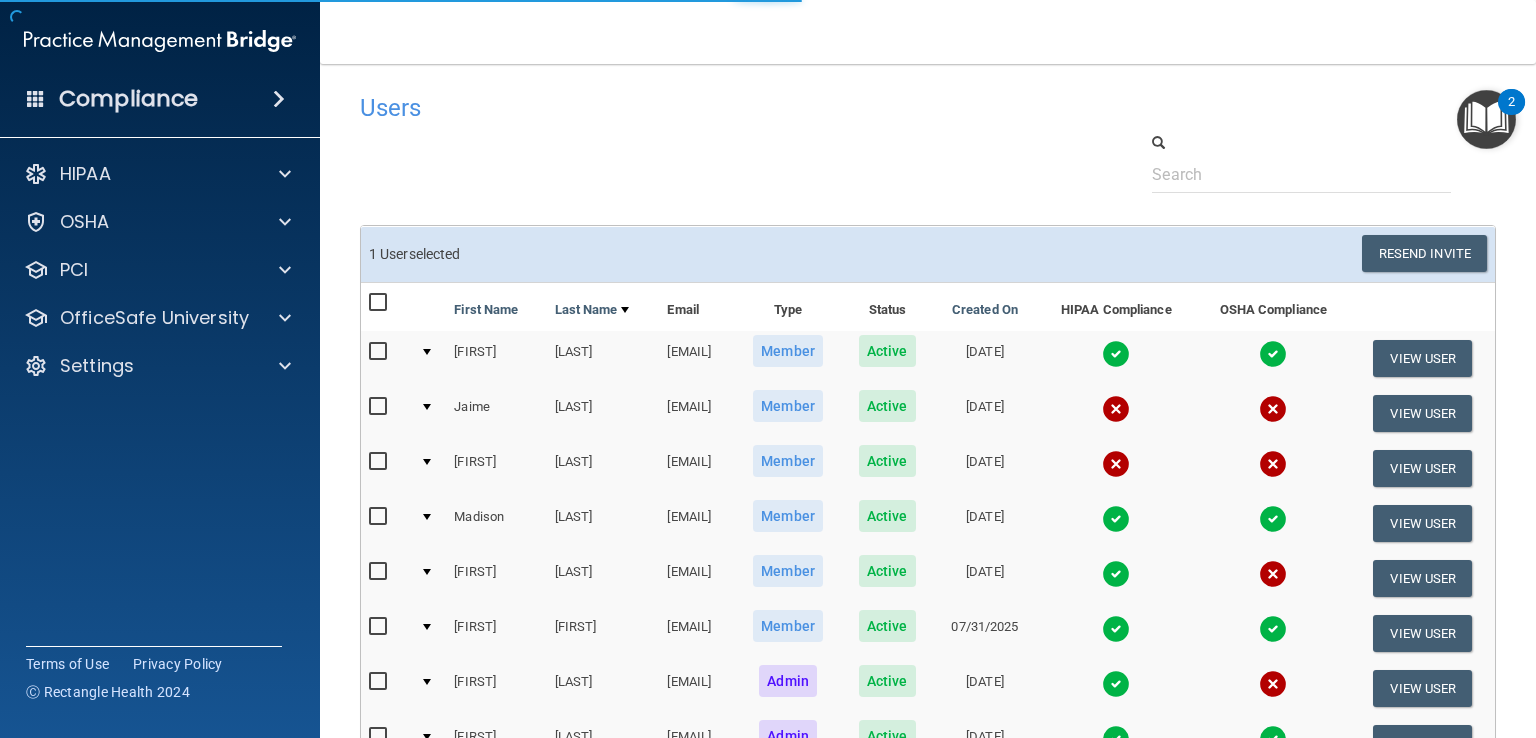 scroll, scrollTop: 0, scrollLeft: 0, axis: both 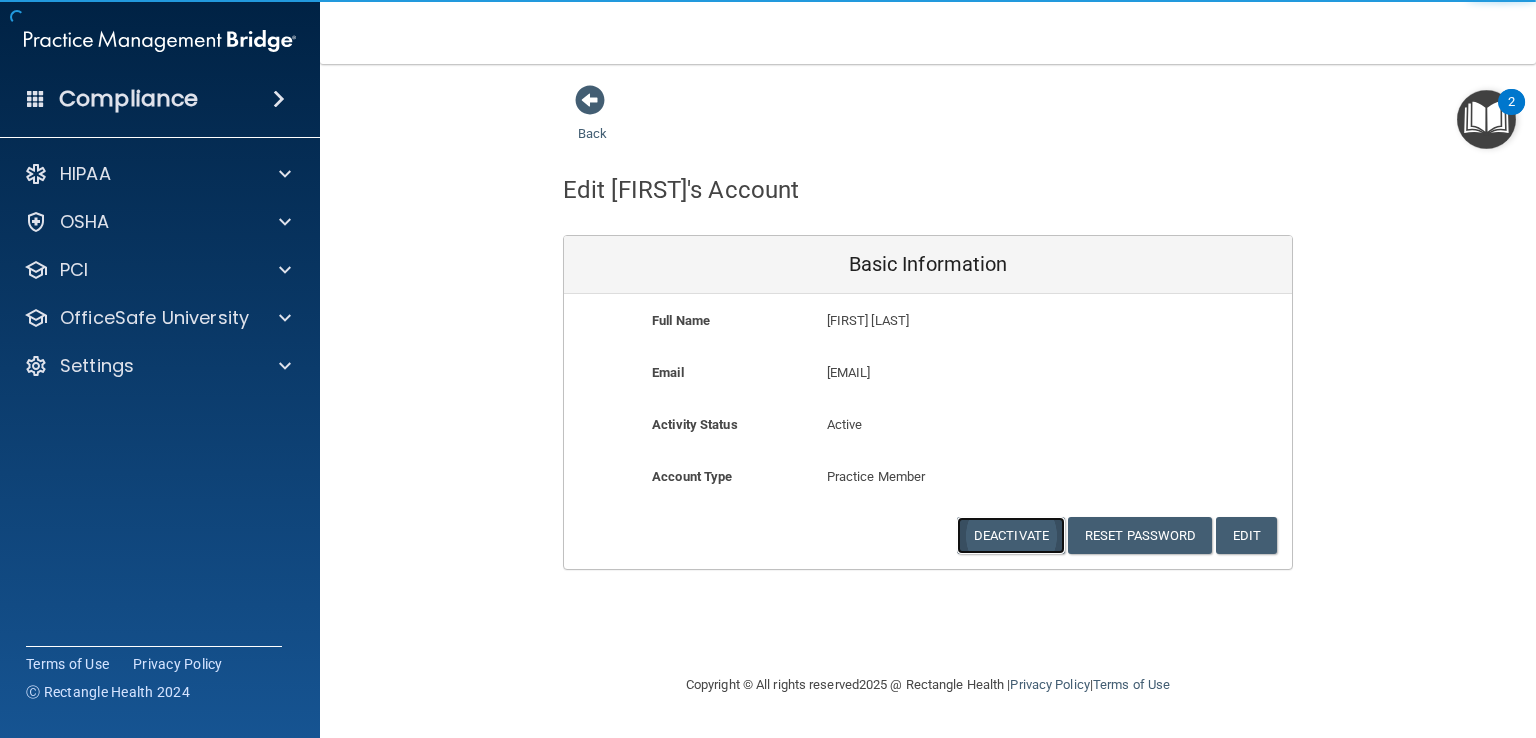 click on "Deactivate" at bounding box center [1011, 535] 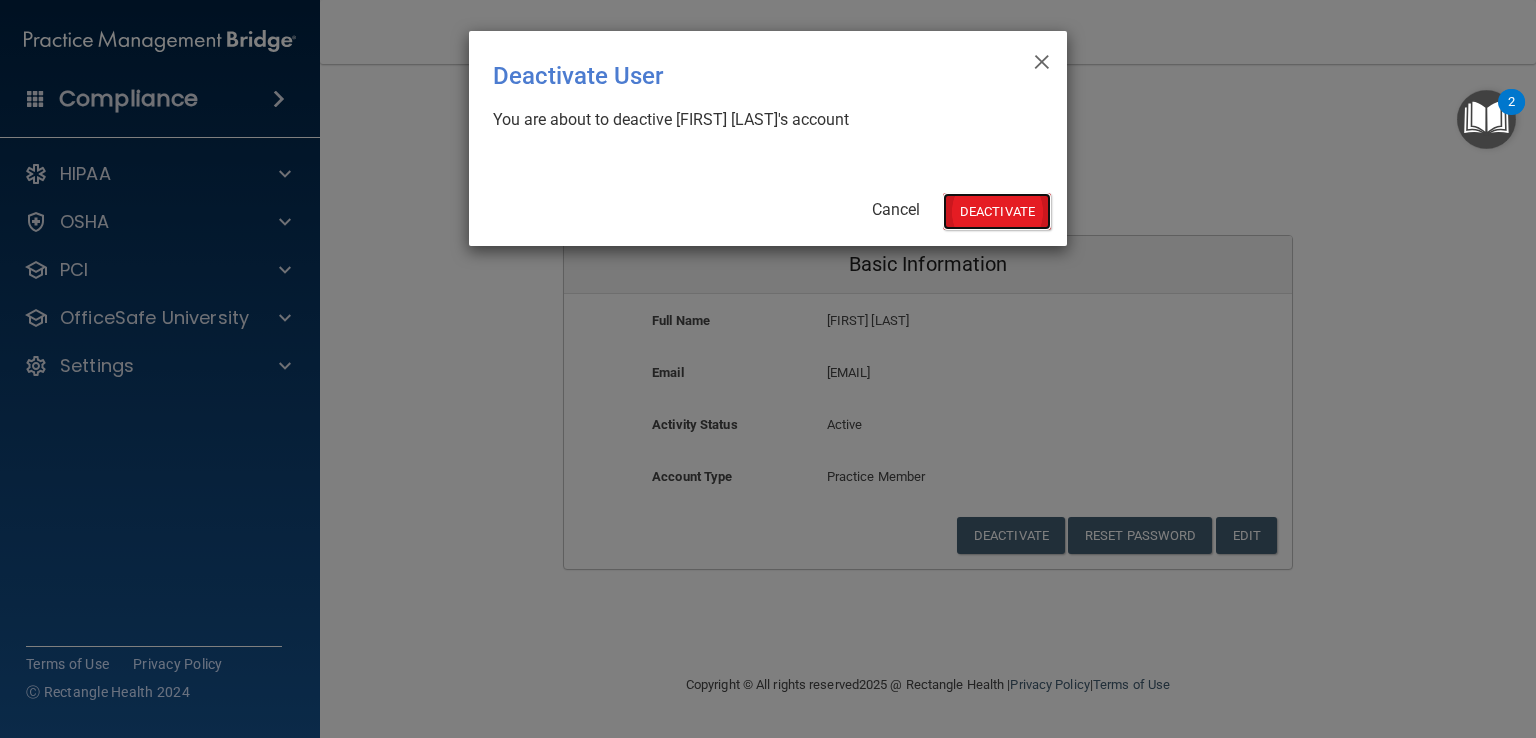 click on "Deactivate" at bounding box center (997, 211) 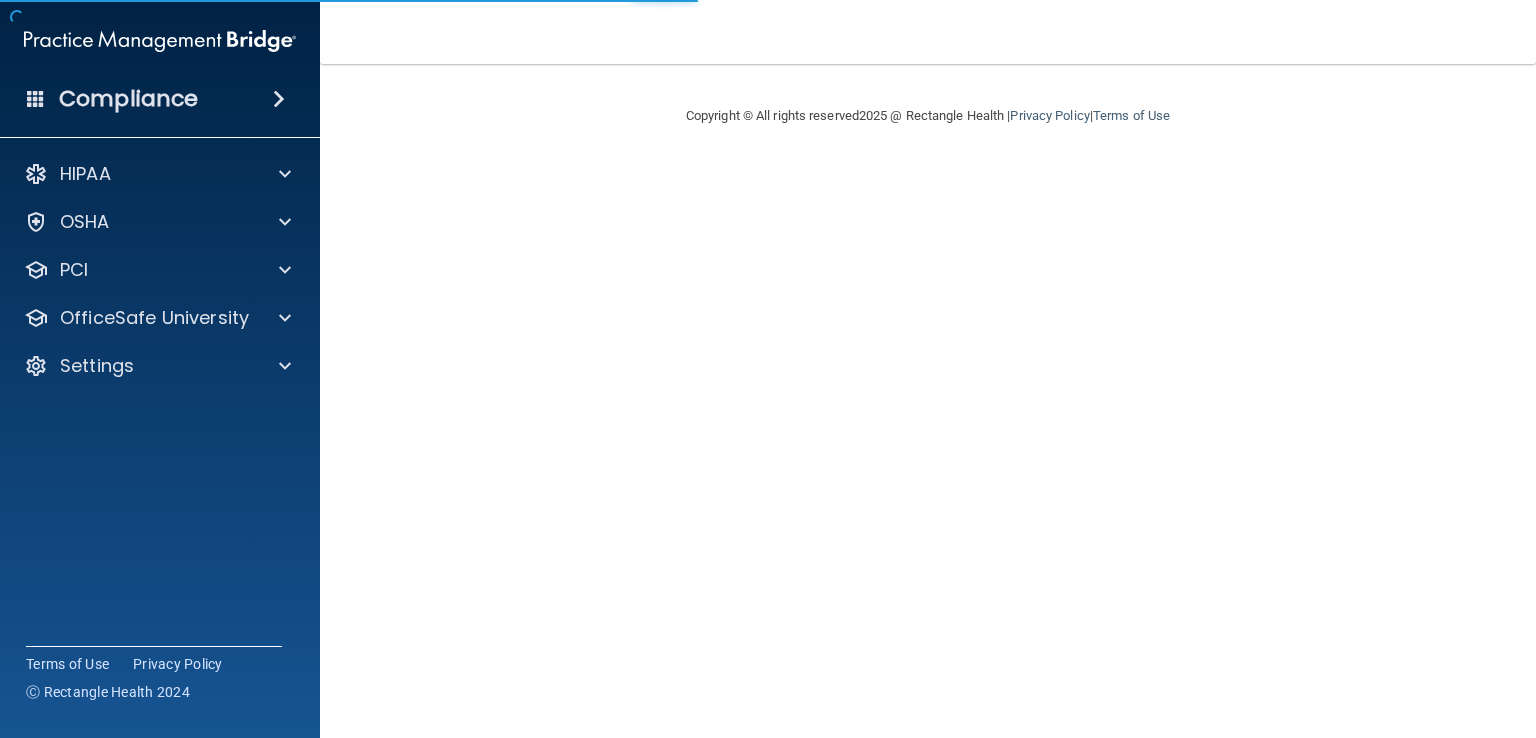 scroll, scrollTop: 0, scrollLeft: 0, axis: both 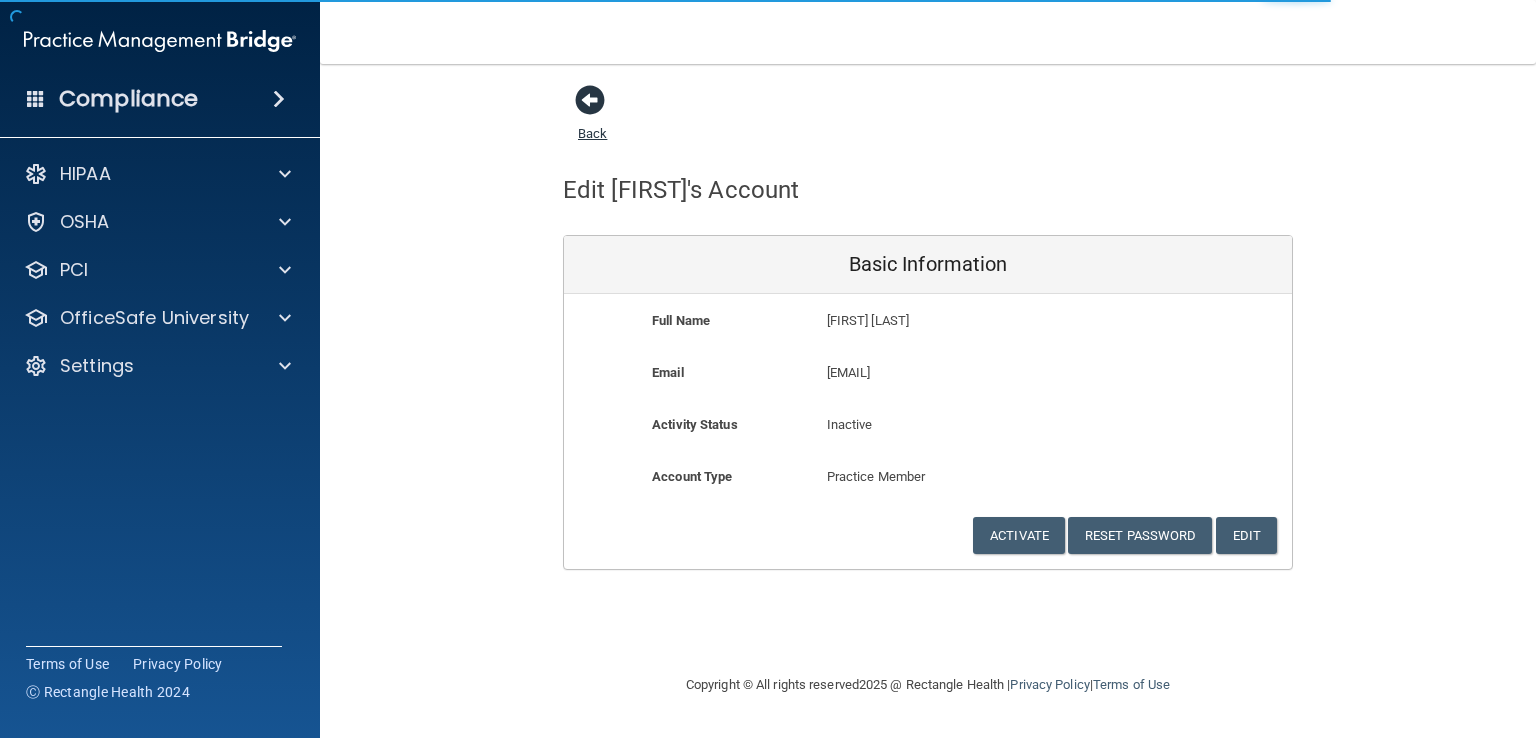 click at bounding box center (590, 100) 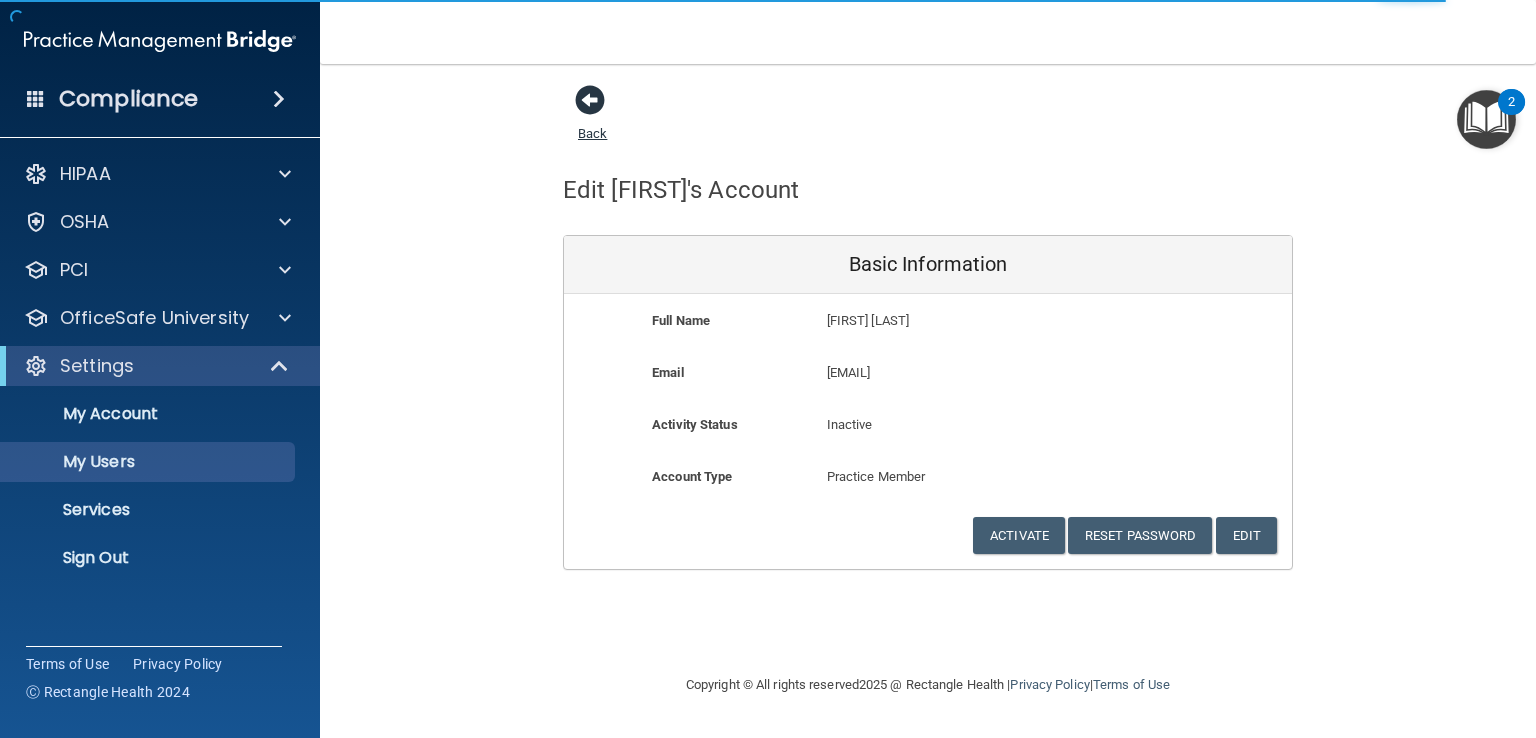select on "20" 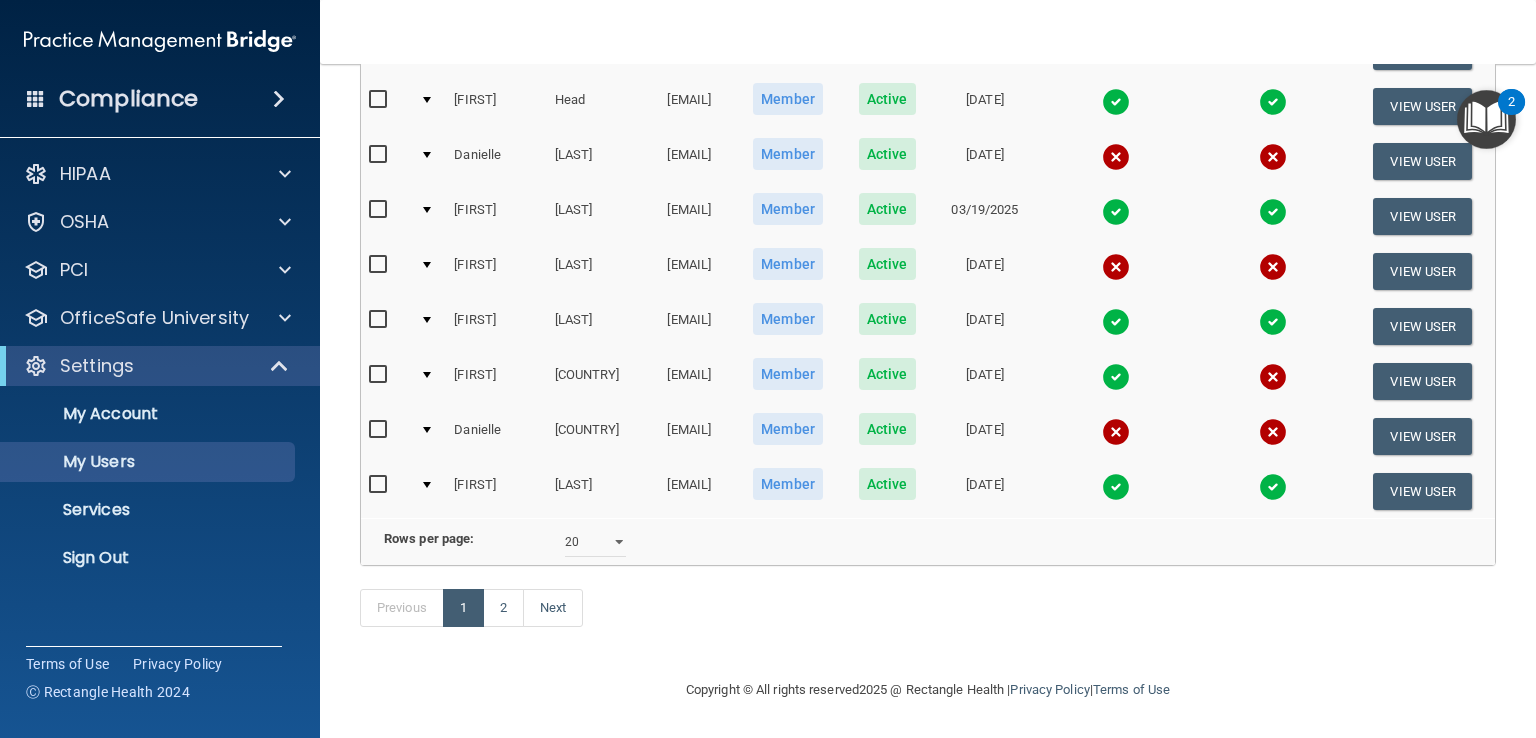 scroll, scrollTop: 928, scrollLeft: 0, axis: vertical 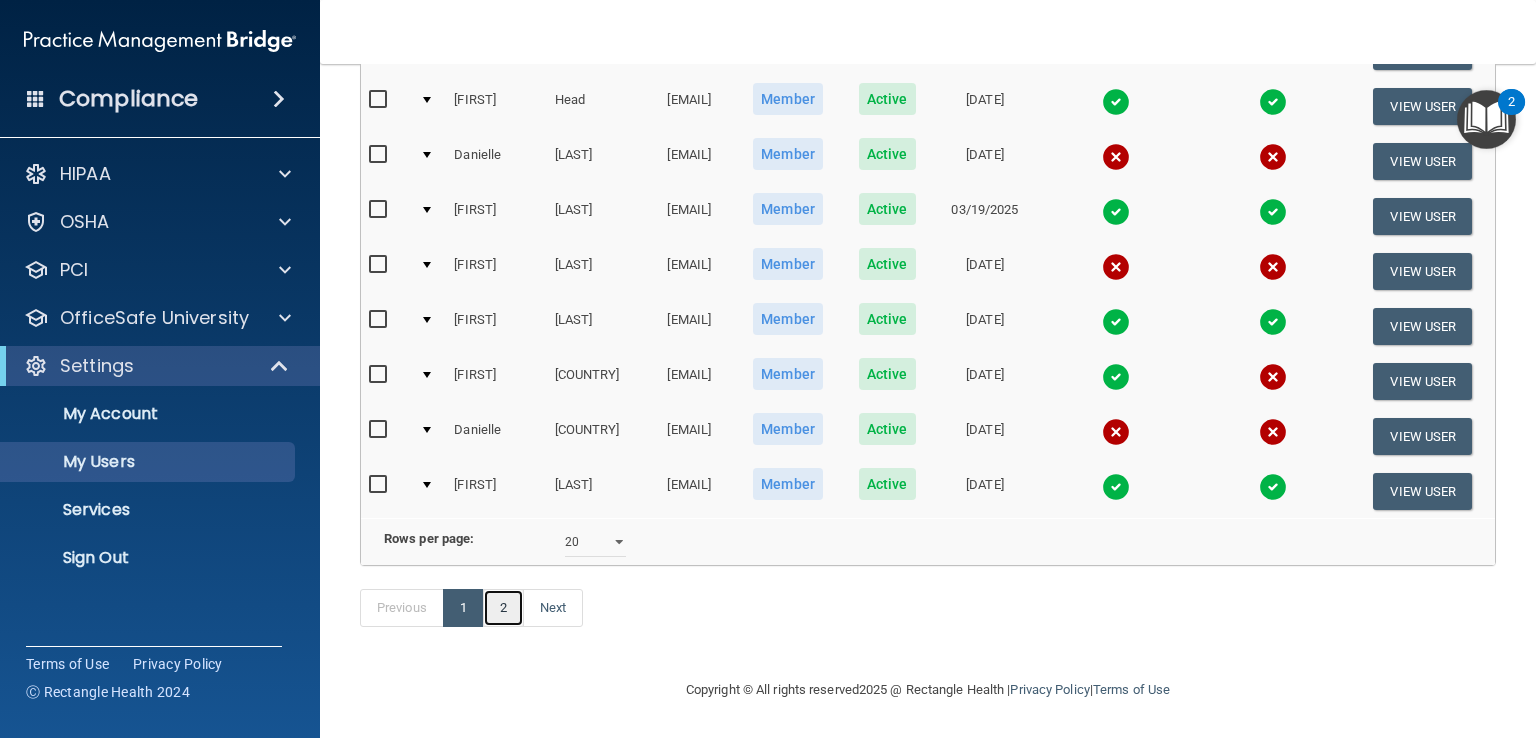 click on "2" at bounding box center (503, 608) 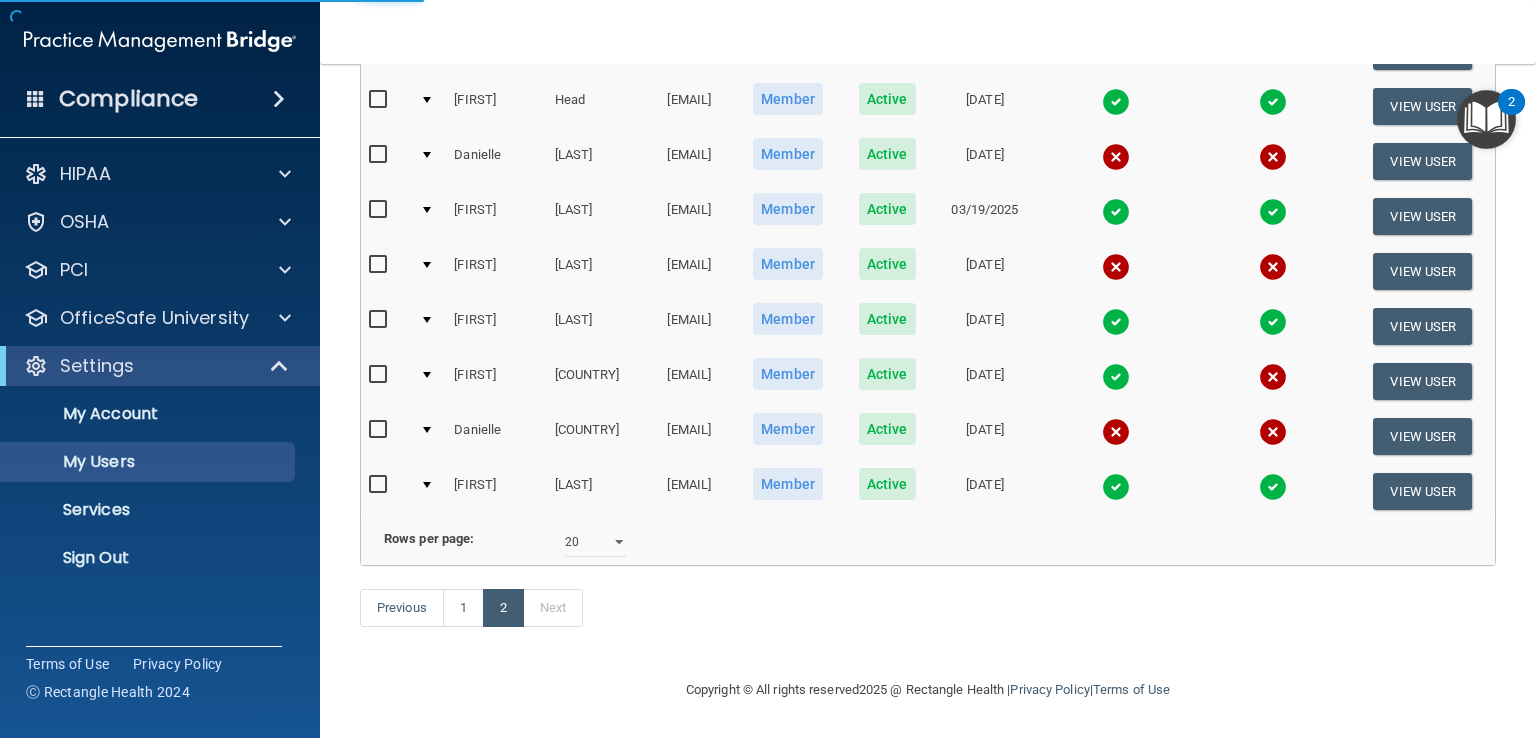select on "20" 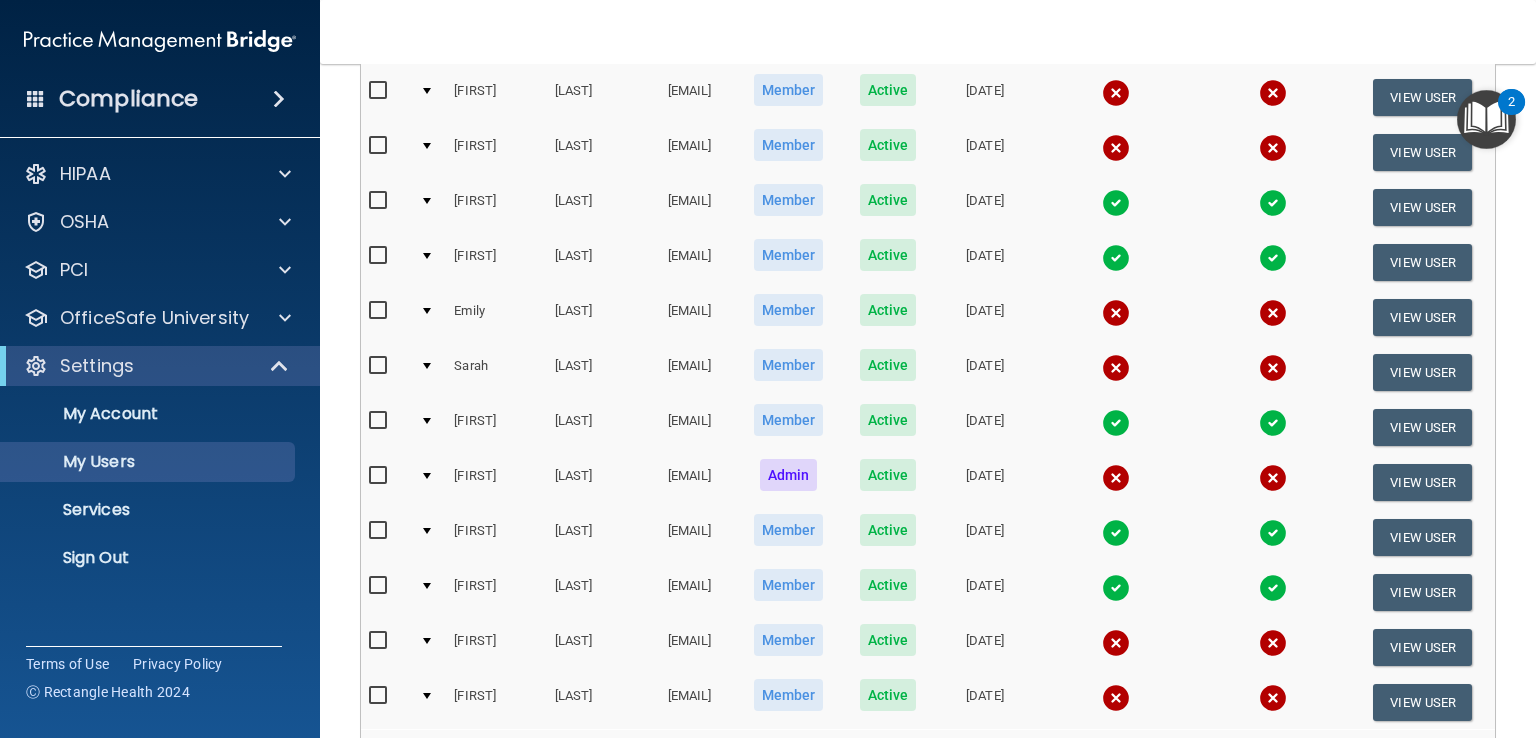 scroll, scrollTop: 800, scrollLeft: 0, axis: vertical 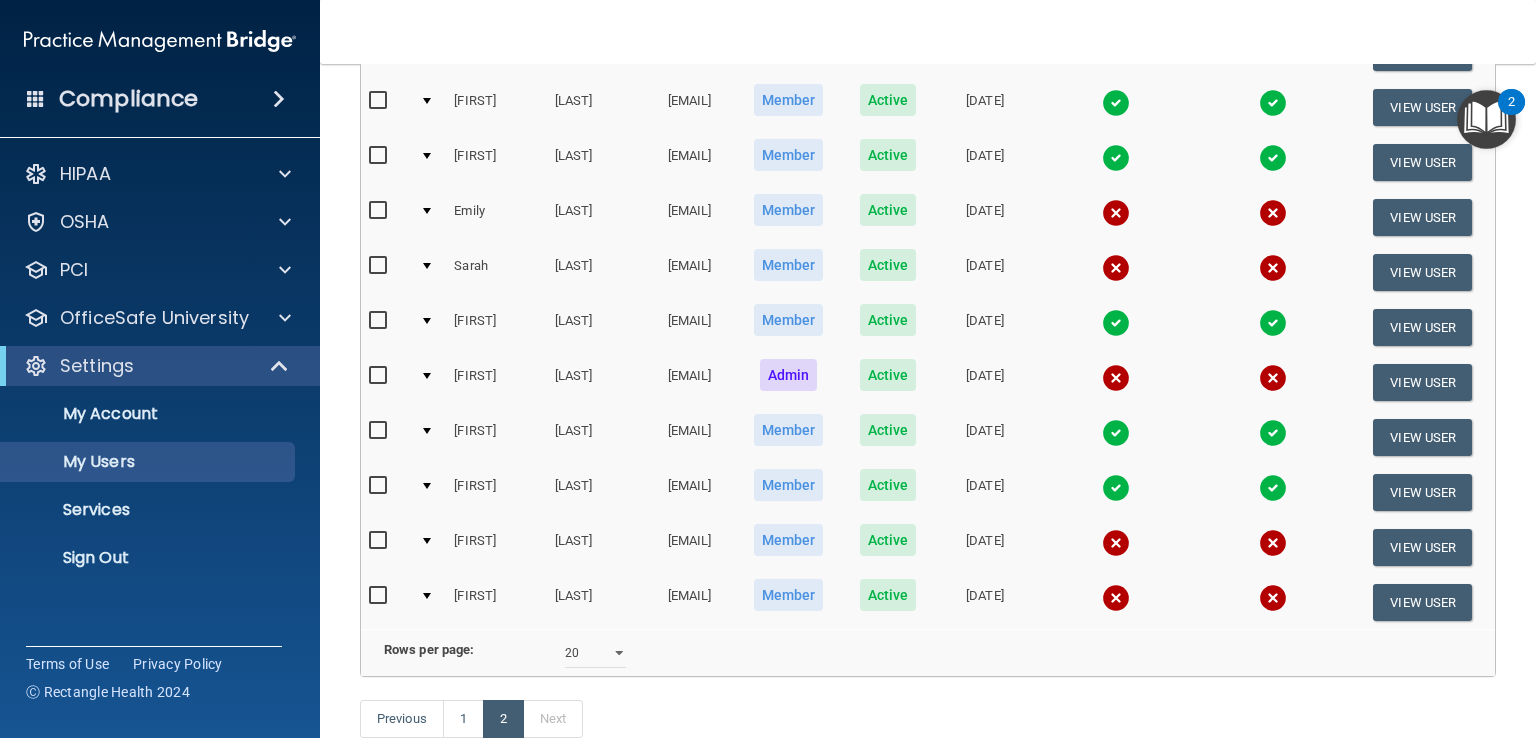 click at bounding box center (380, 541) 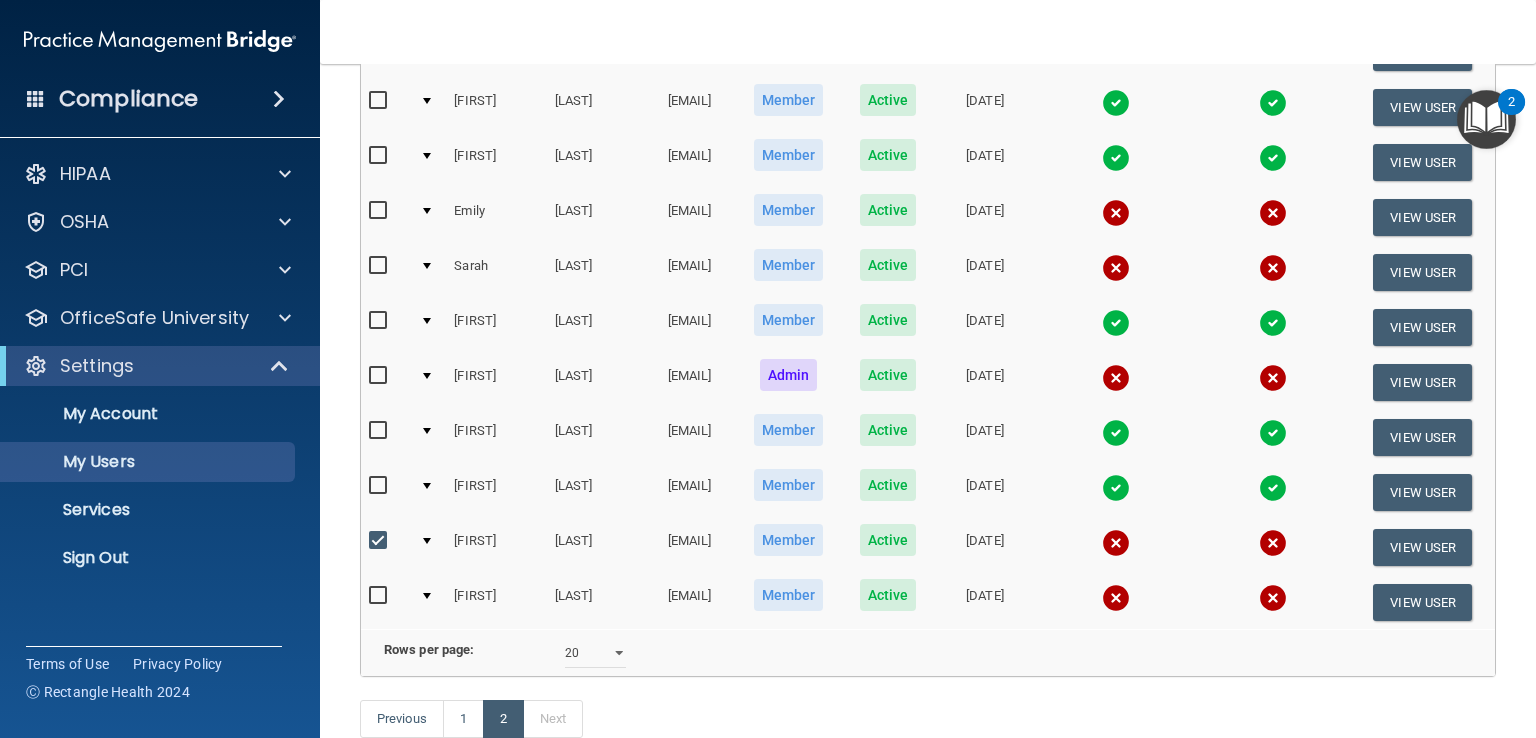 scroll, scrollTop: 801, scrollLeft: 0, axis: vertical 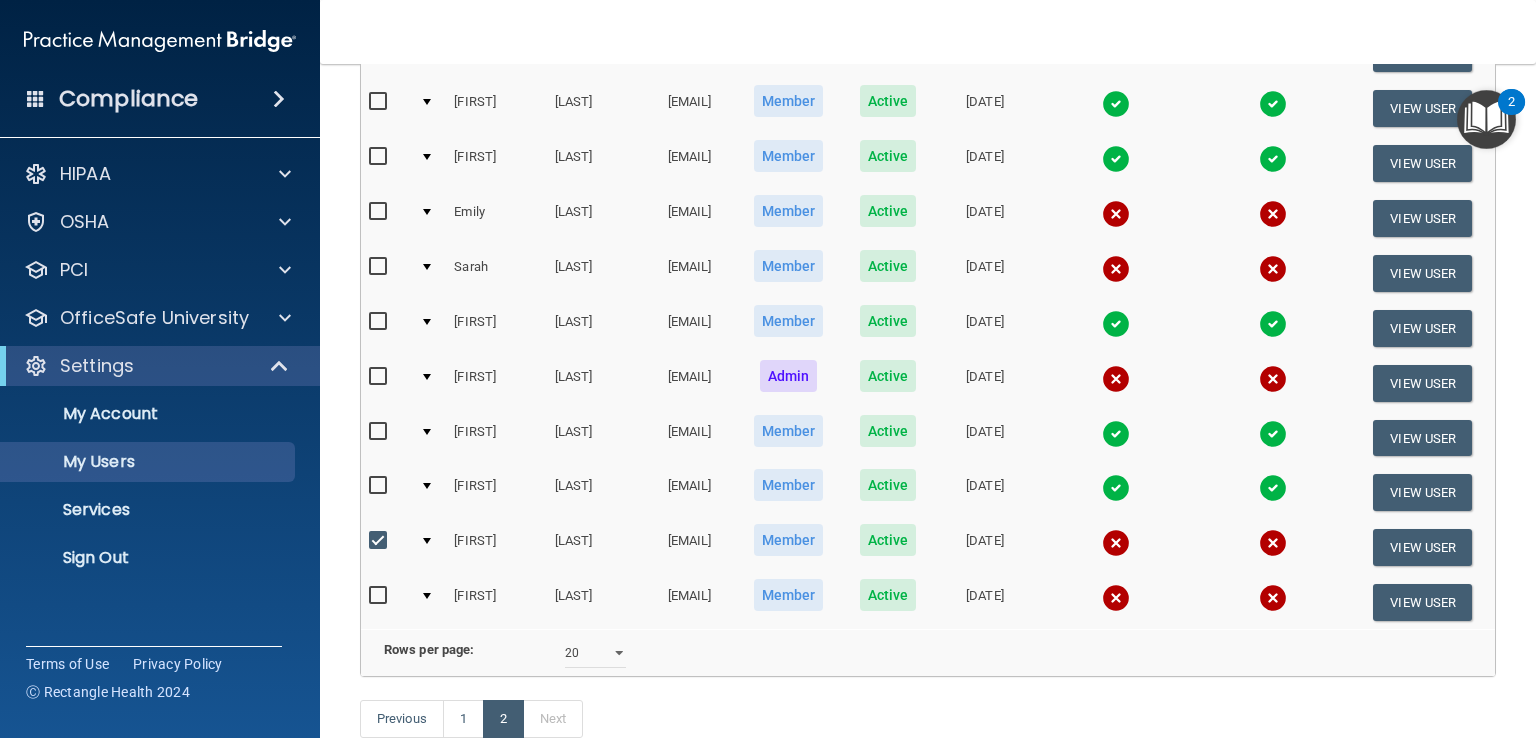 click at bounding box center (380, 541) 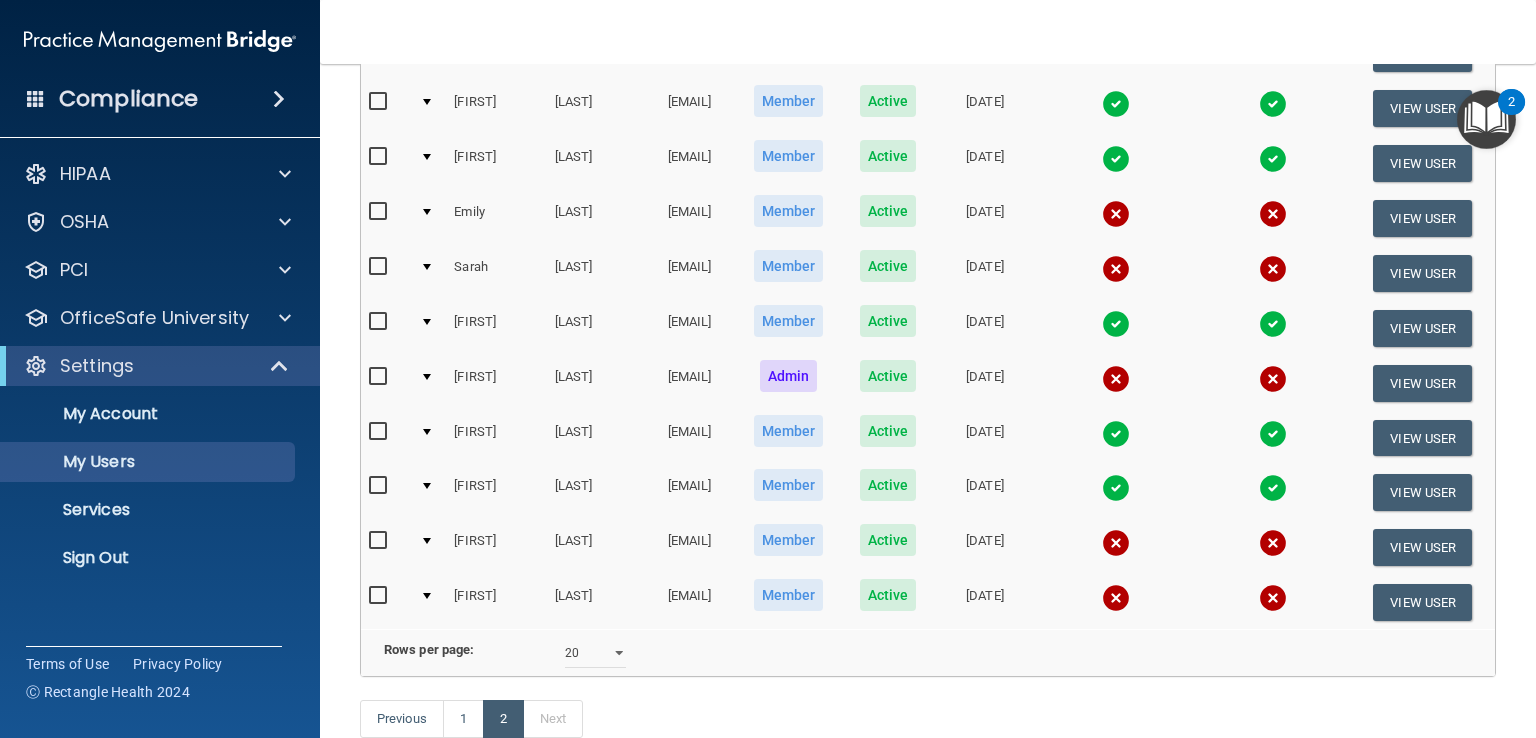 scroll, scrollTop: 800, scrollLeft: 0, axis: vertical 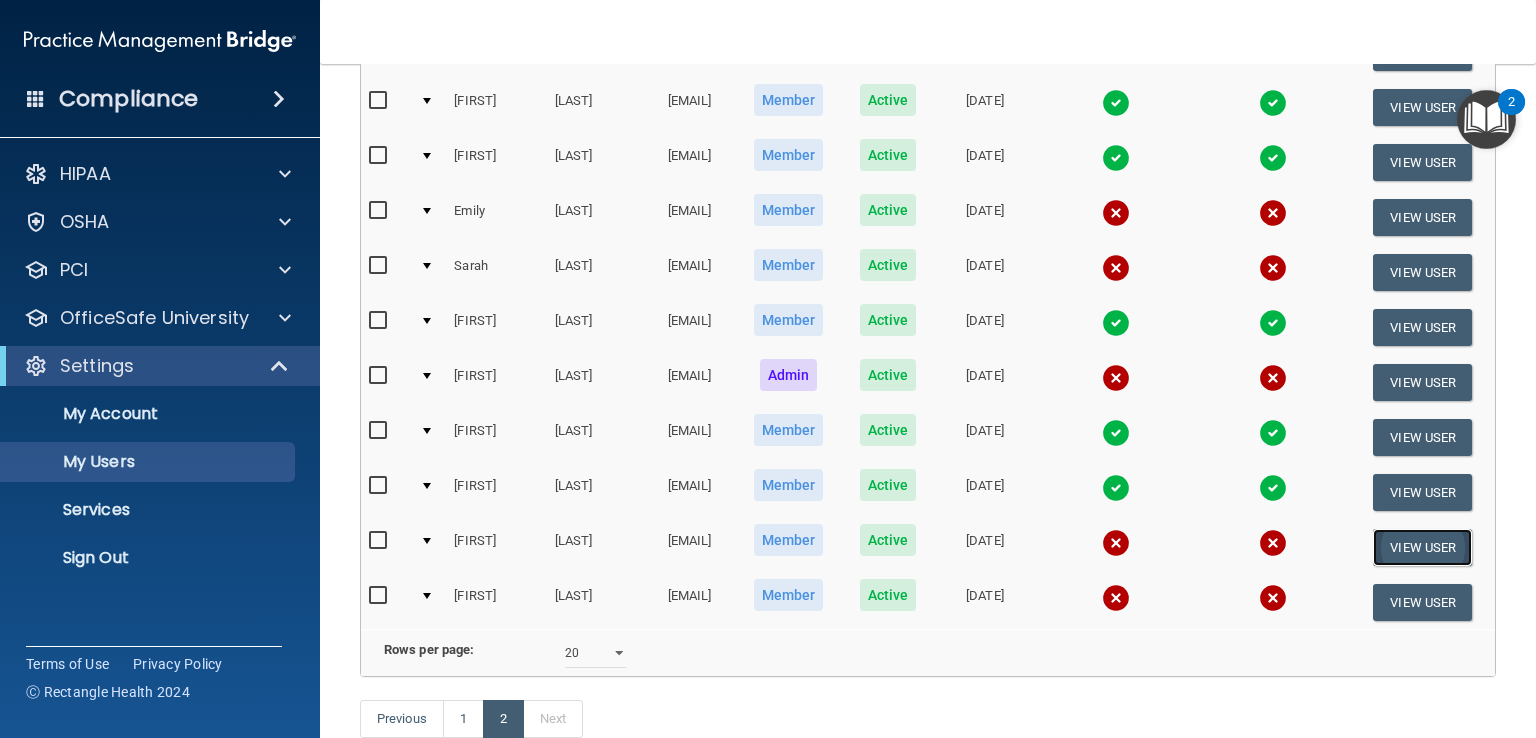 click on "View User" at bounding box center (1422, 547) 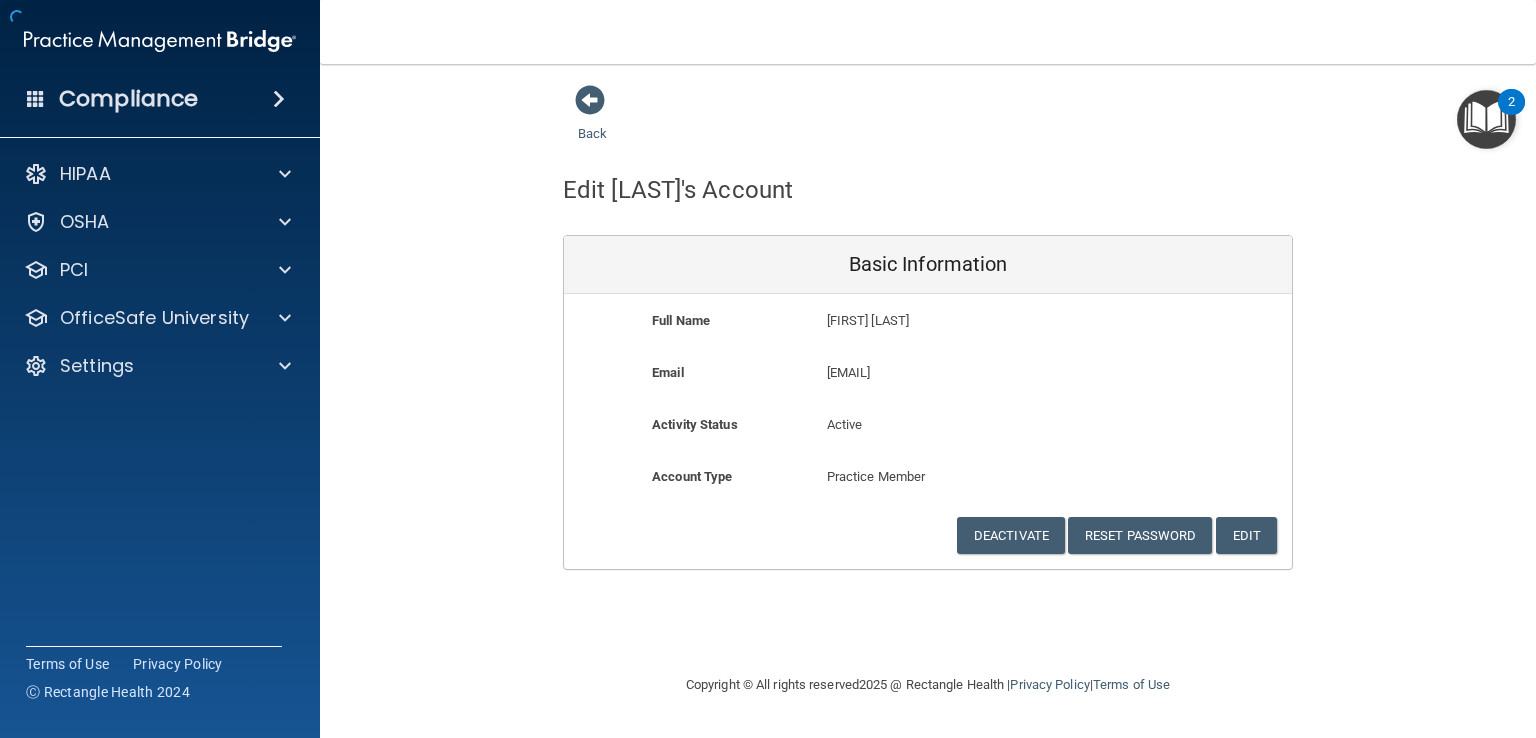 scroll, scrollTop: 0, scrollLeft: 0, axis: both 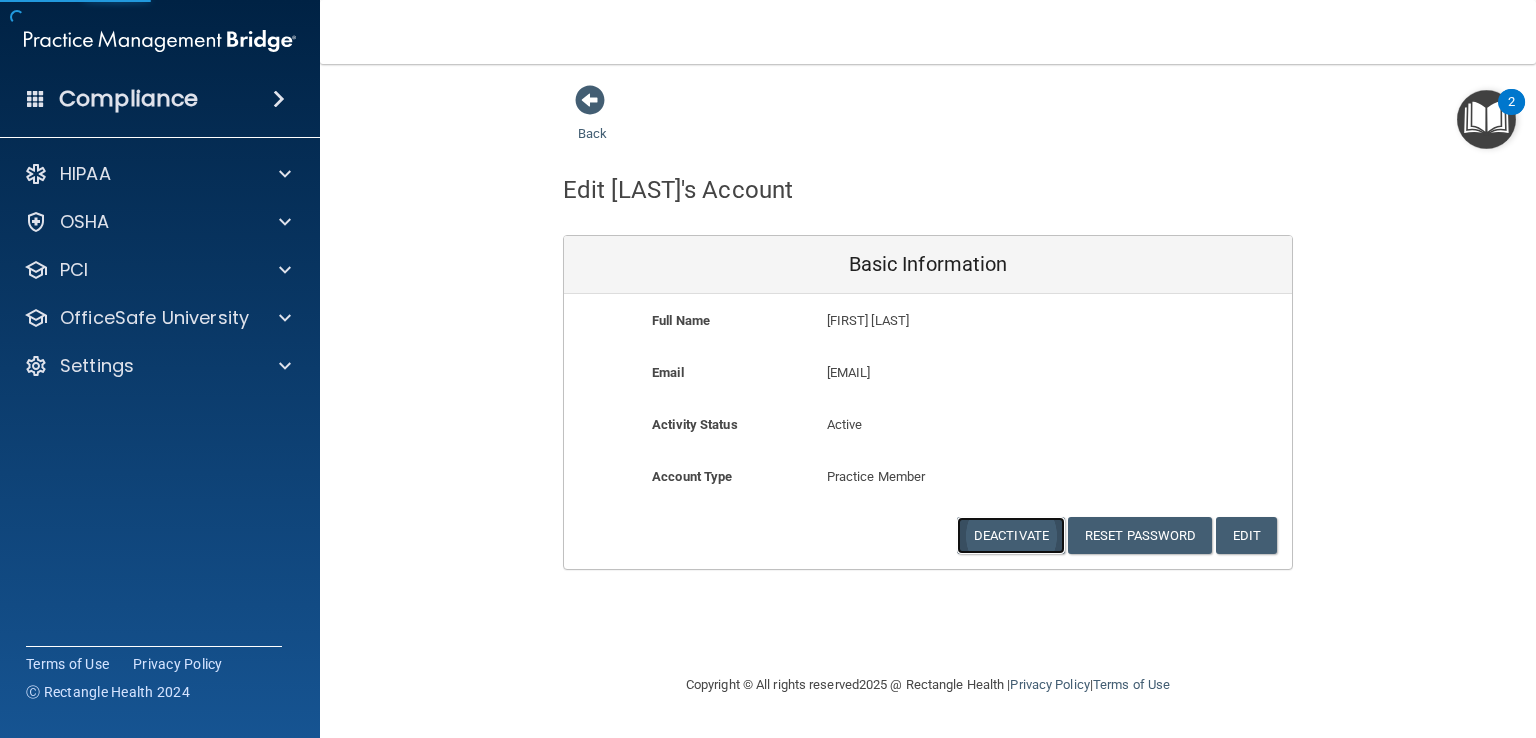 click on "Deactivate" at bounding box center (1011, 535) 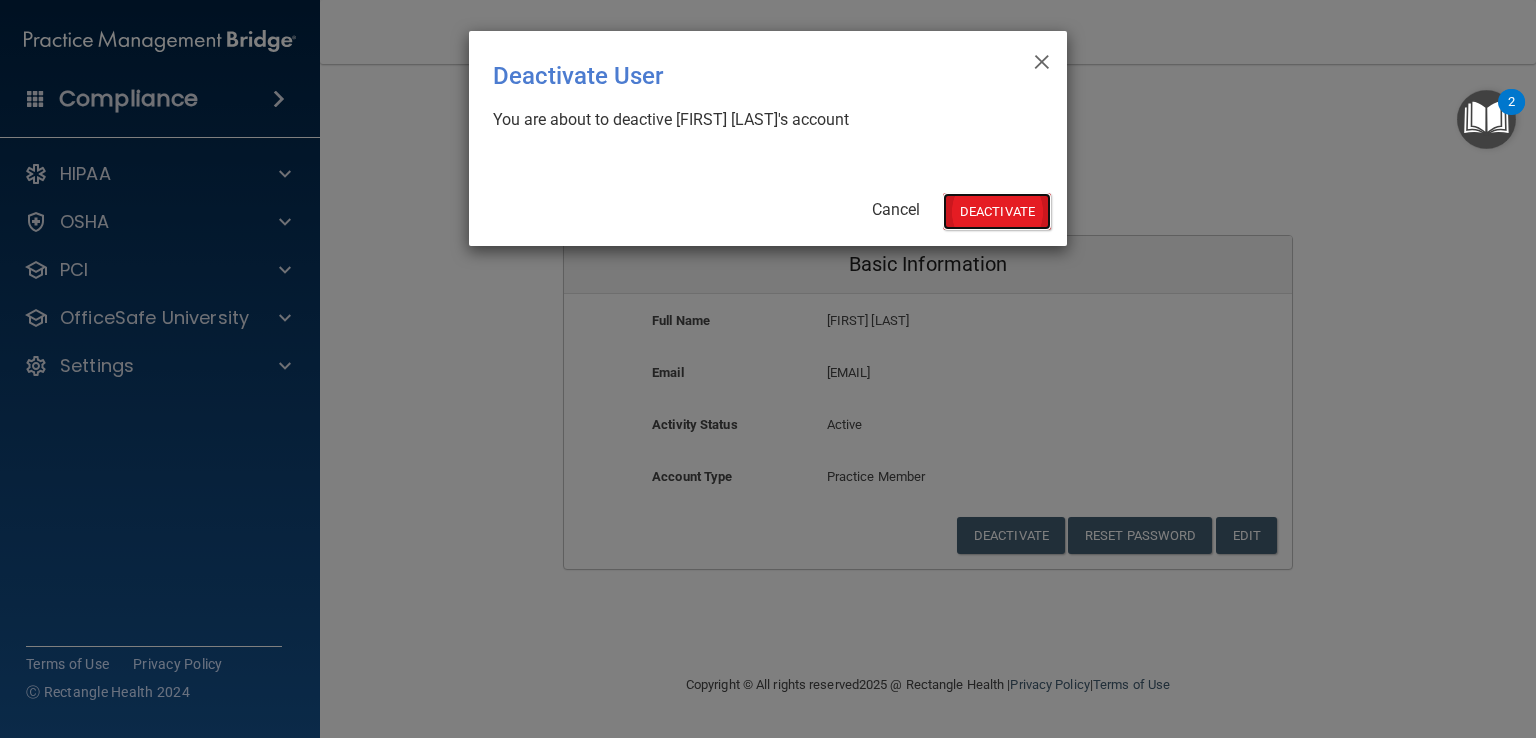 click on "Deactivate" at bounding box center (997, 211) 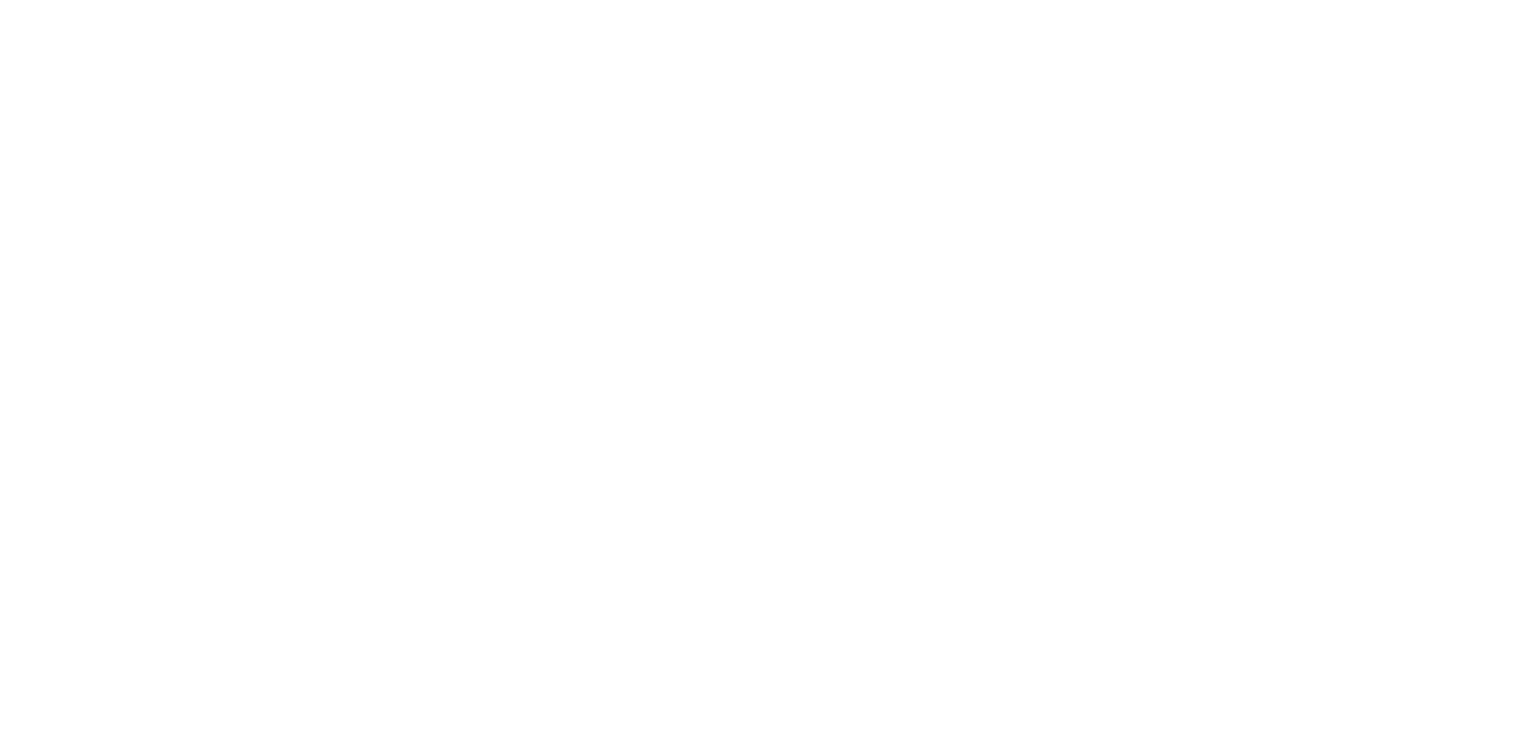 scroll, scrollTop: 0, scrollLeft: 0, axis: both 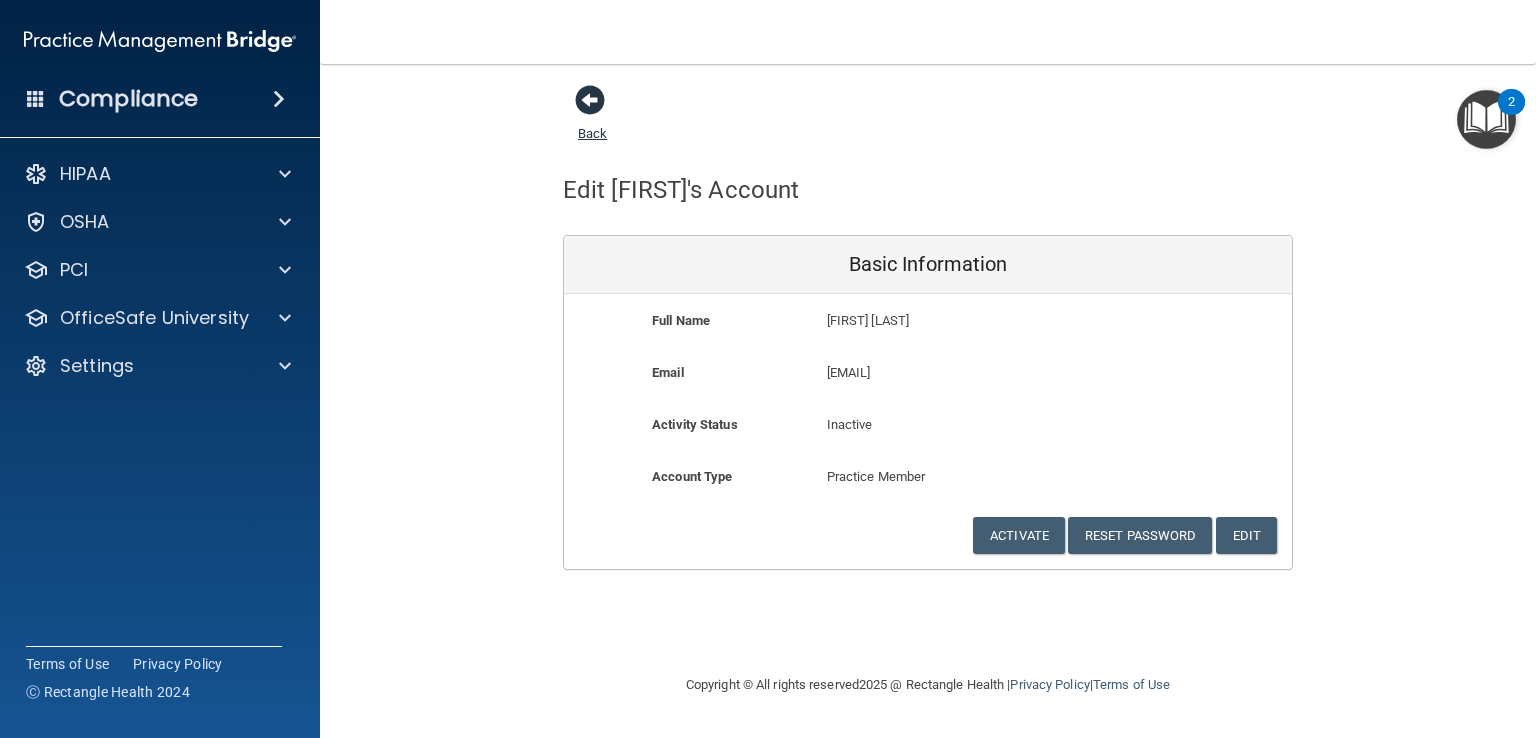 click at bounding box center [590, 100] 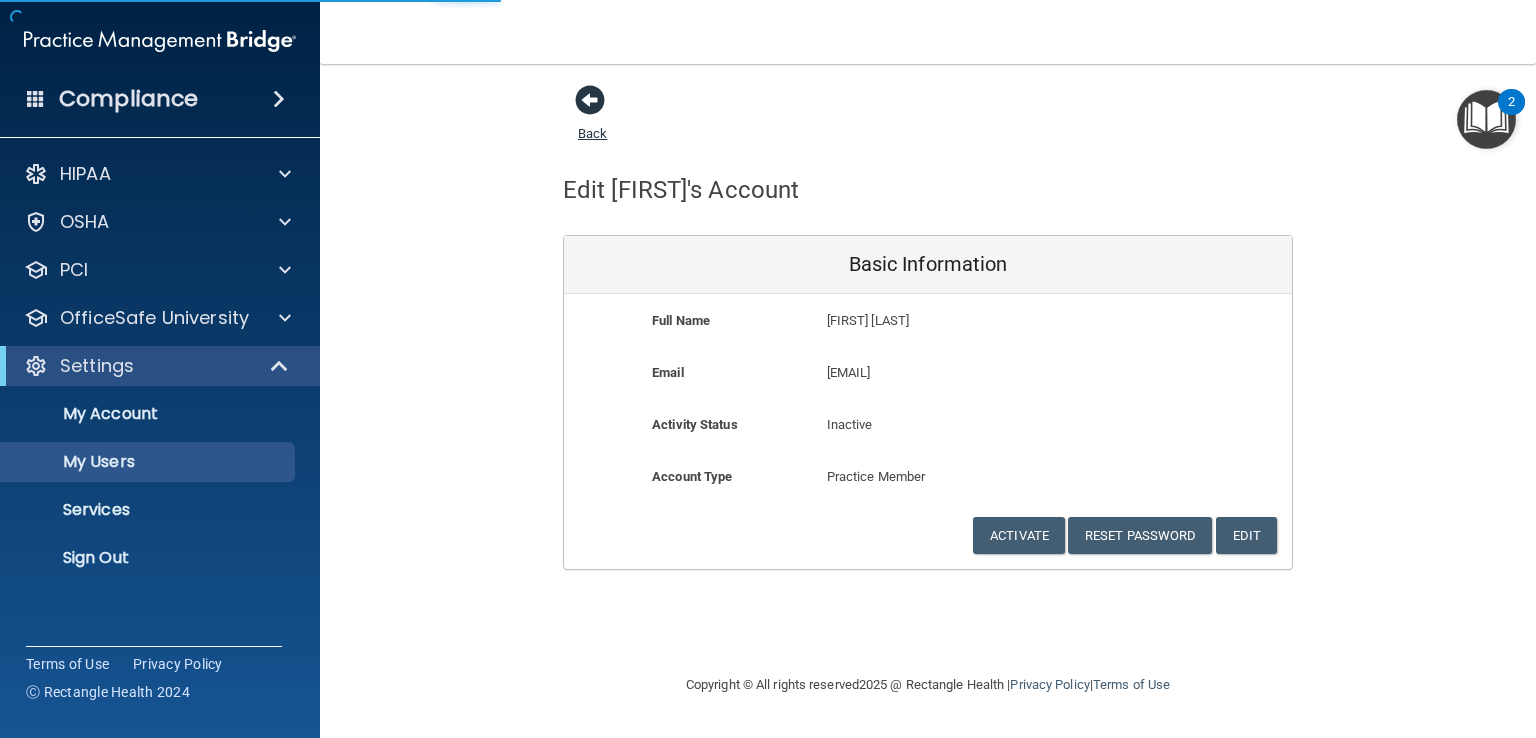 select on "20" 